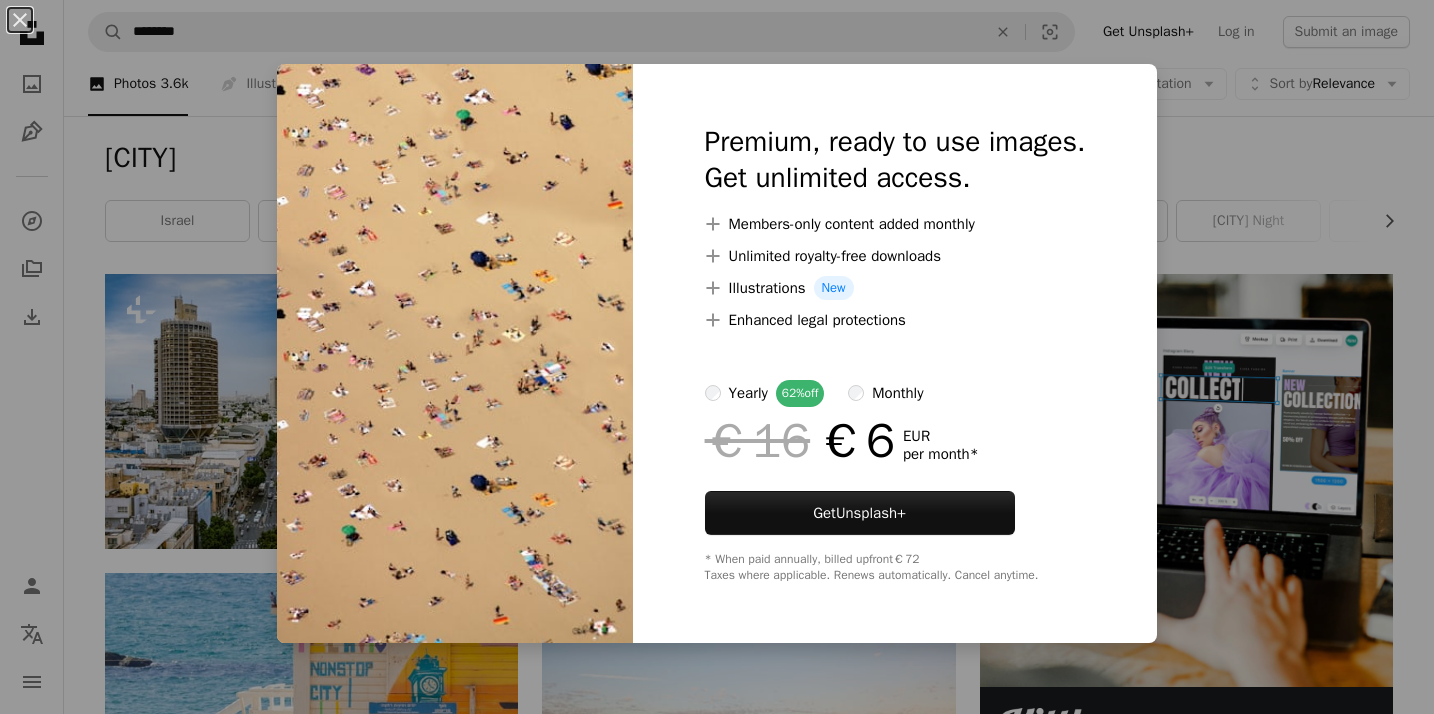 scroll, scrollTop: 20377, scrollLeft: 0, axis: vertical 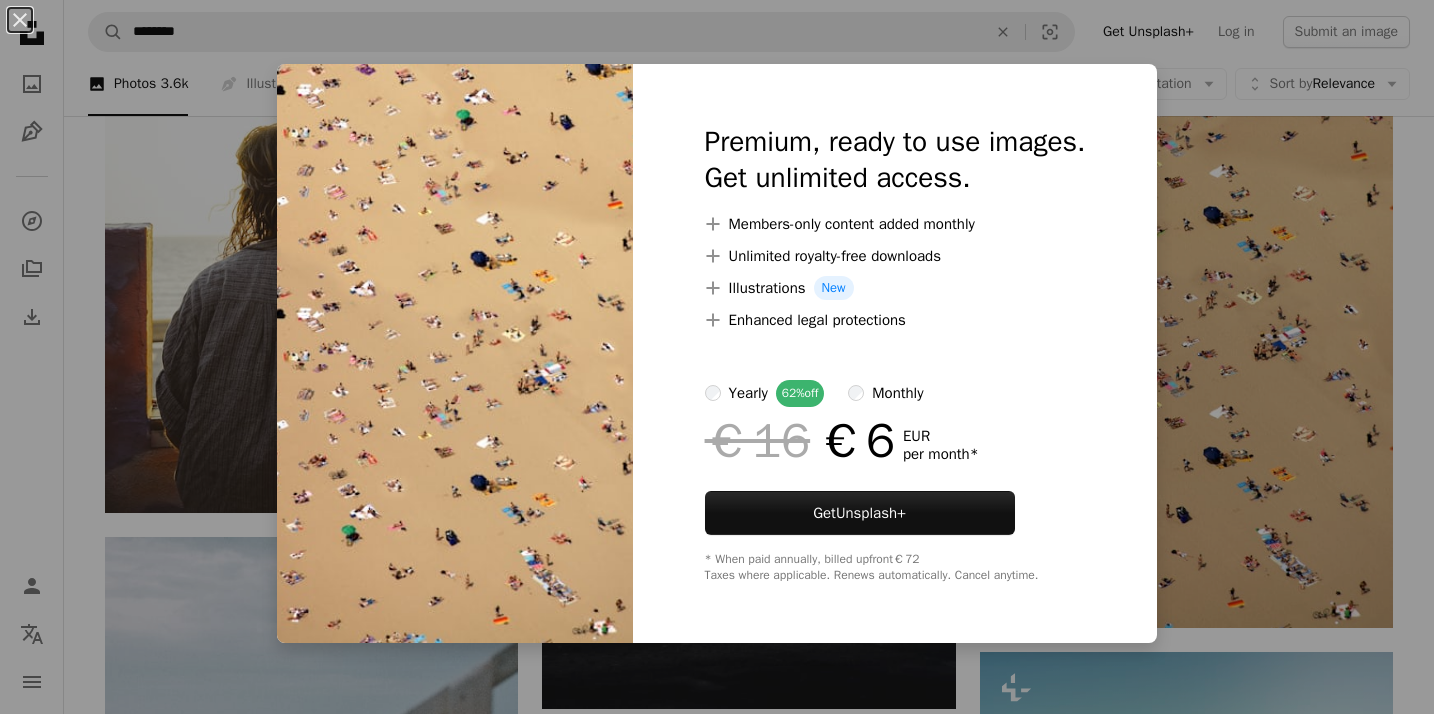click on "An X shape Premium, ready to use images. Get unlimited access. A plus sign Members-only content added monthly A plus sign Unlimited royalty-free downloads A plus sign Illustrations  New A plus sign Enhanced legal protections yearly 62%  off monthly €16   €6 EUR per month * Get  Unsplash+ * When paid annually, billed upfront  €72 Taxes where applicable. Renews automatically. Cancel anytime." at bounding box center [717, 357] 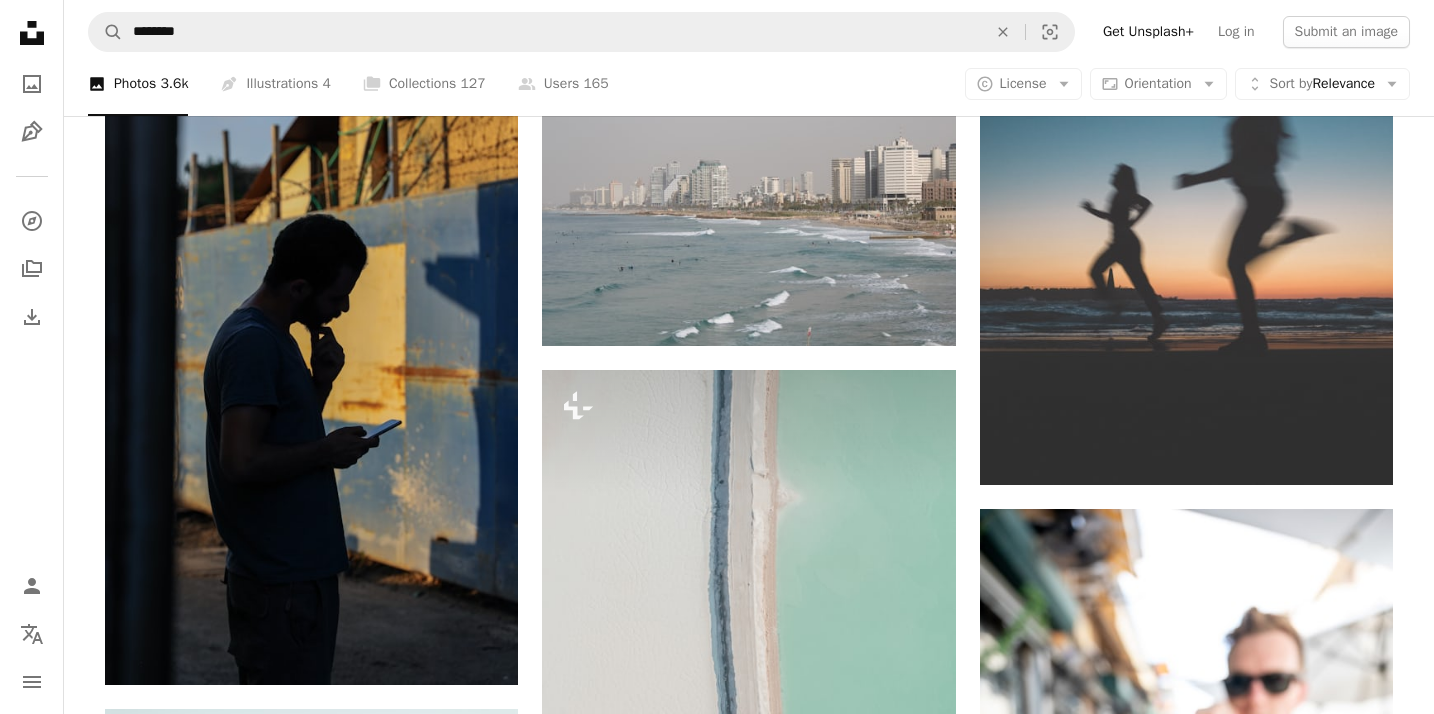 scroll, scrollTop: 25288, scrollLeft: 0, axis: vertical 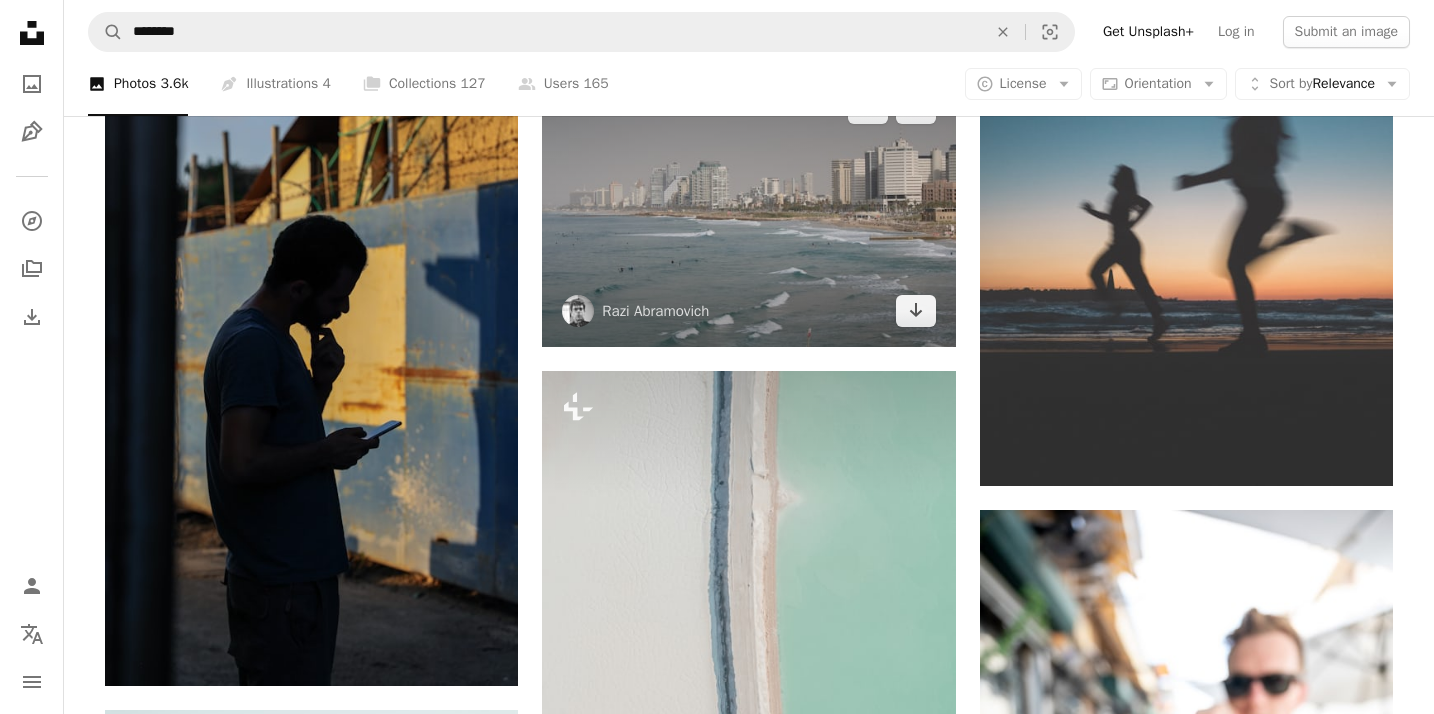 click at bounding box center [748, 209] 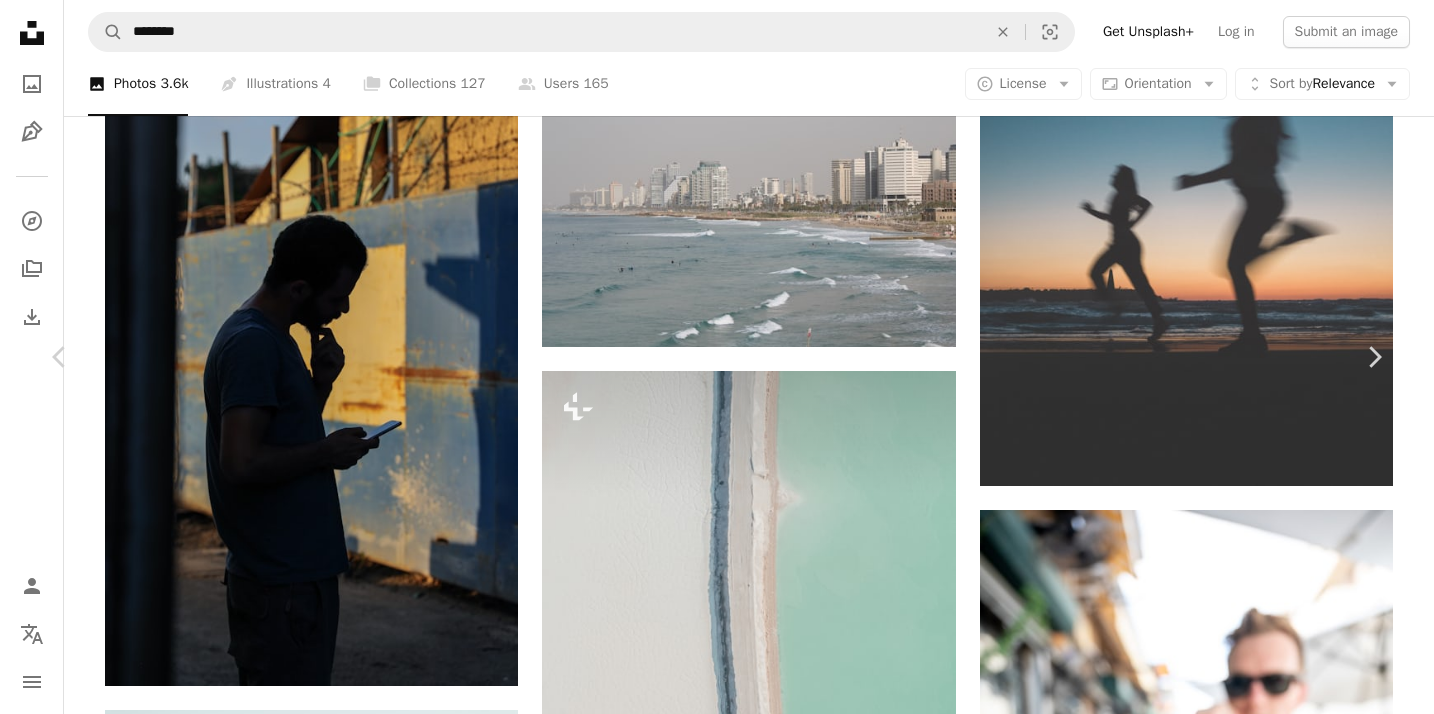 click on "An X shape" at bounding box center (20, 20) 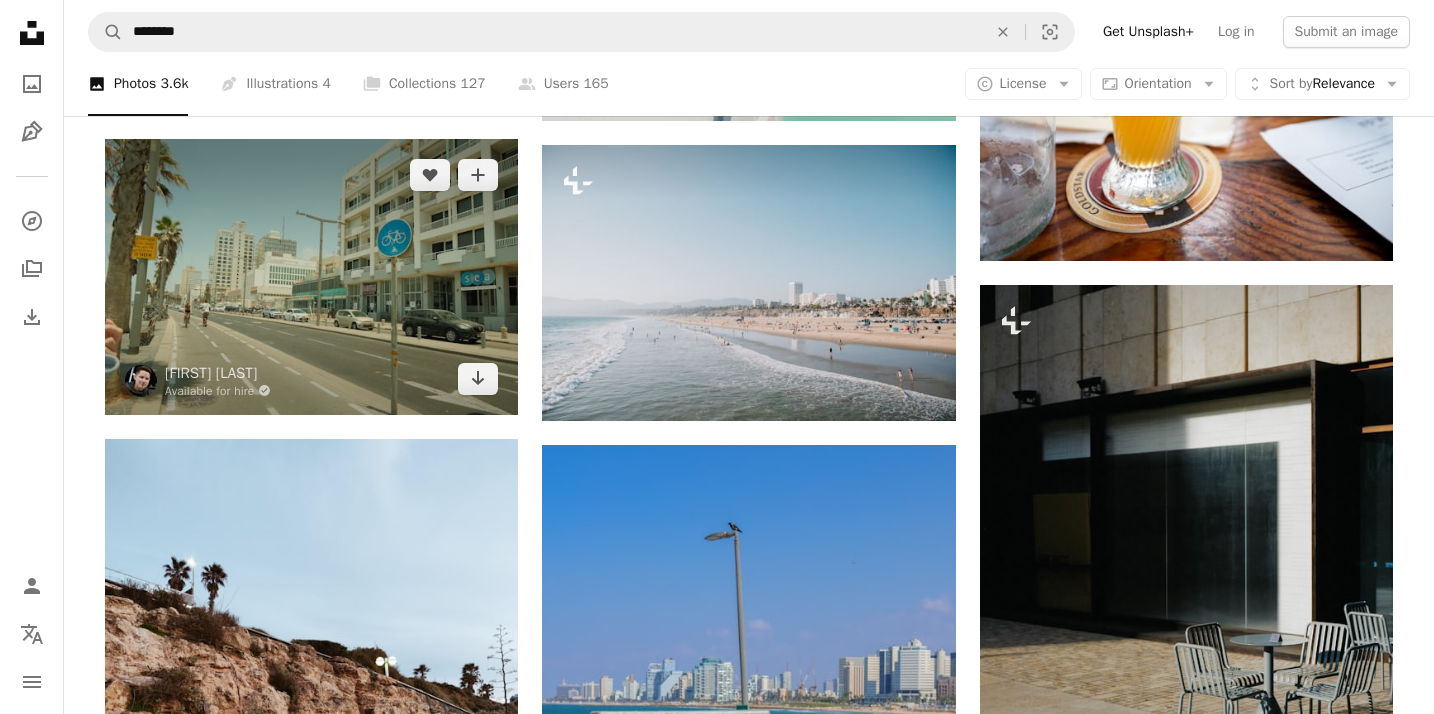 scroll, scrollTop: 26159, scrollLeft: 0, axis: vertical 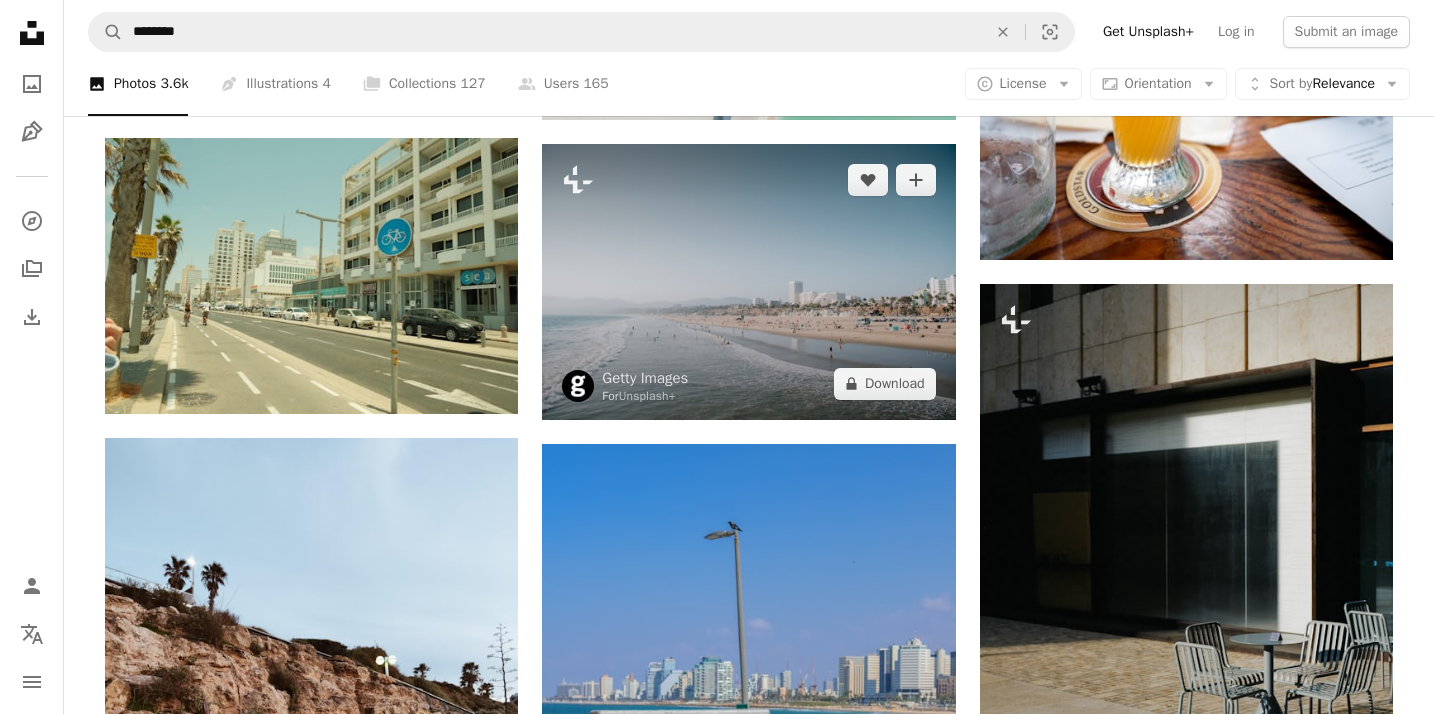 click at bounding box center [748, 281] 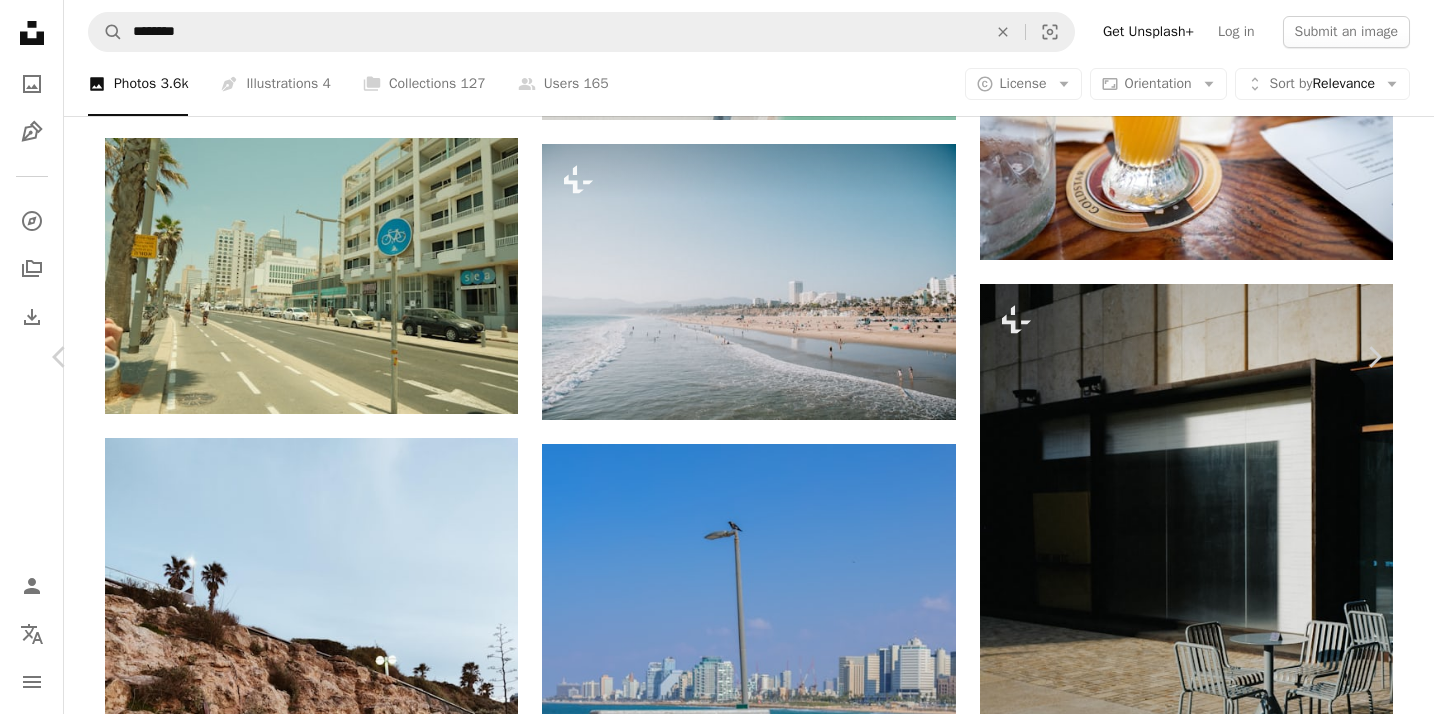click on "An X shape" at bounding box center [20, 20] 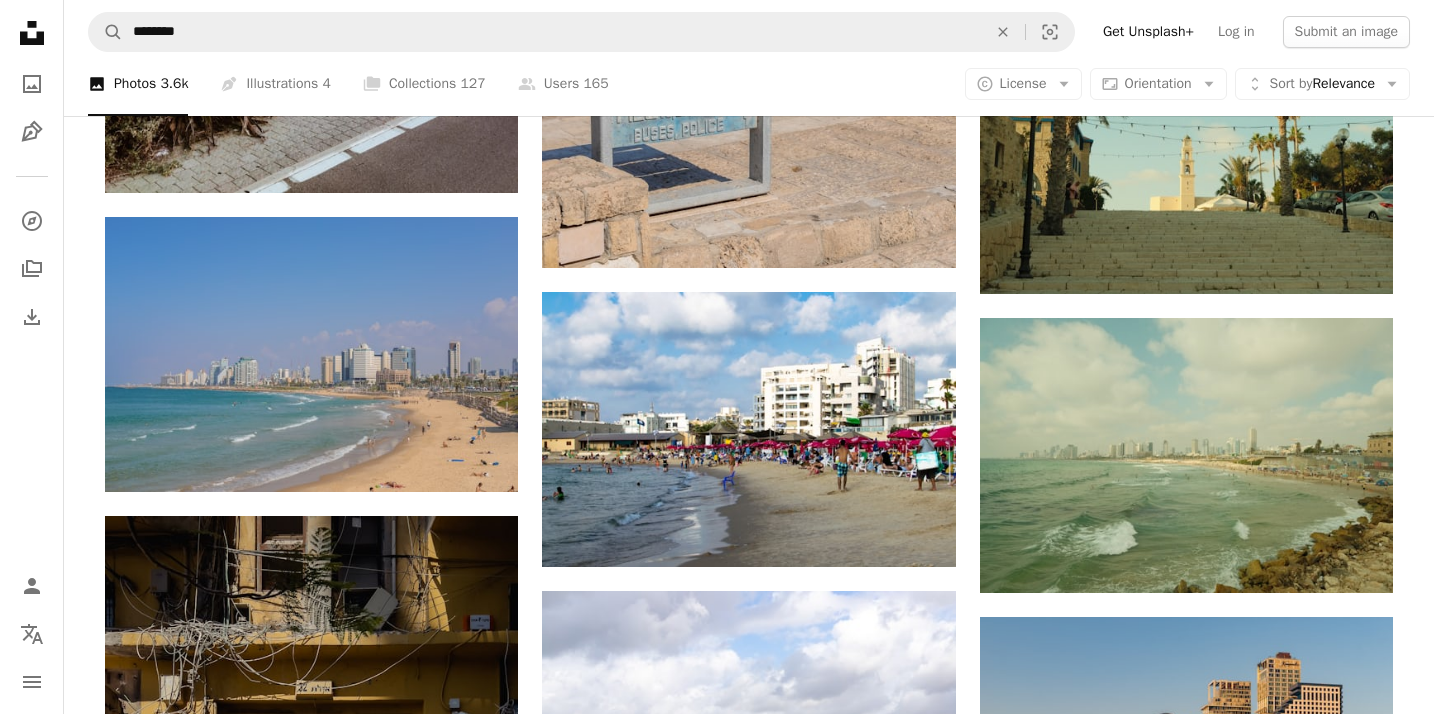 scroll, scrollTop: 26976, scrollLeft: 0, axis: vertical 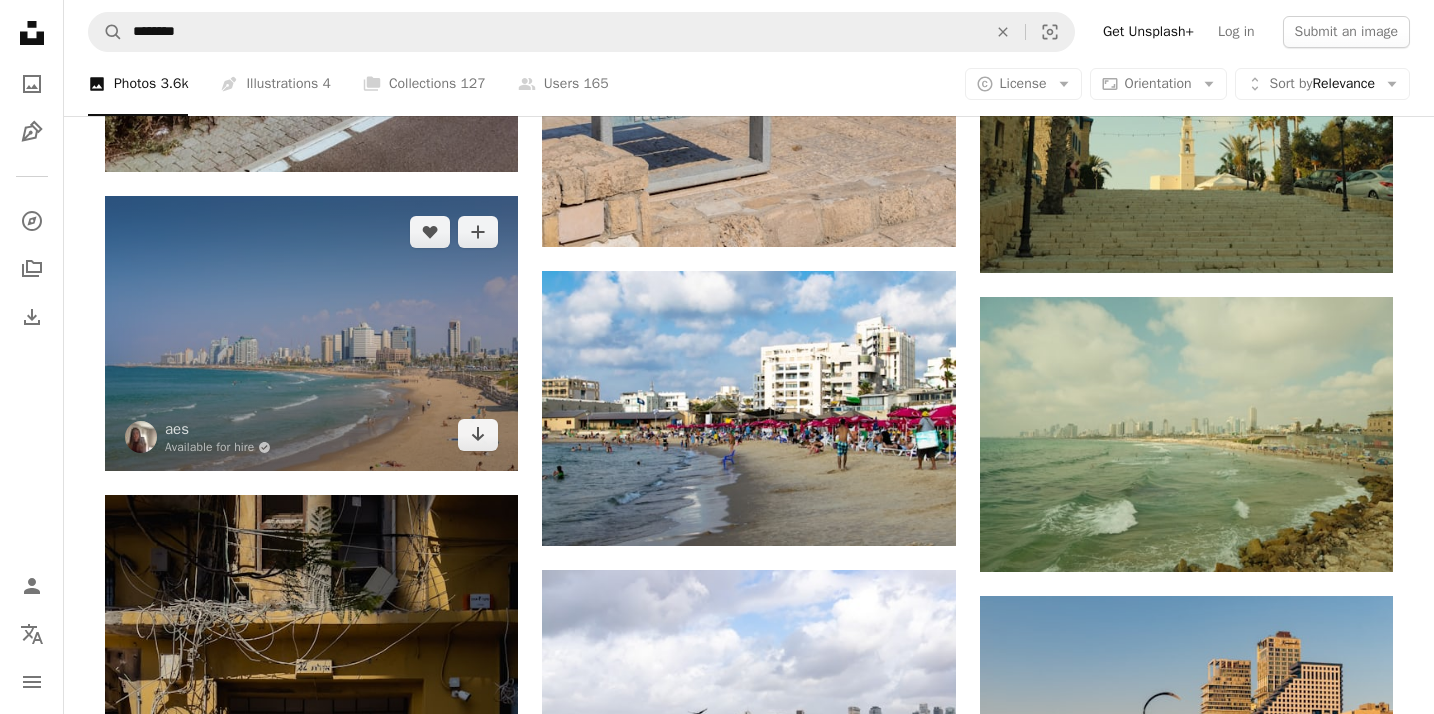 click at bounding box center (311, 333) 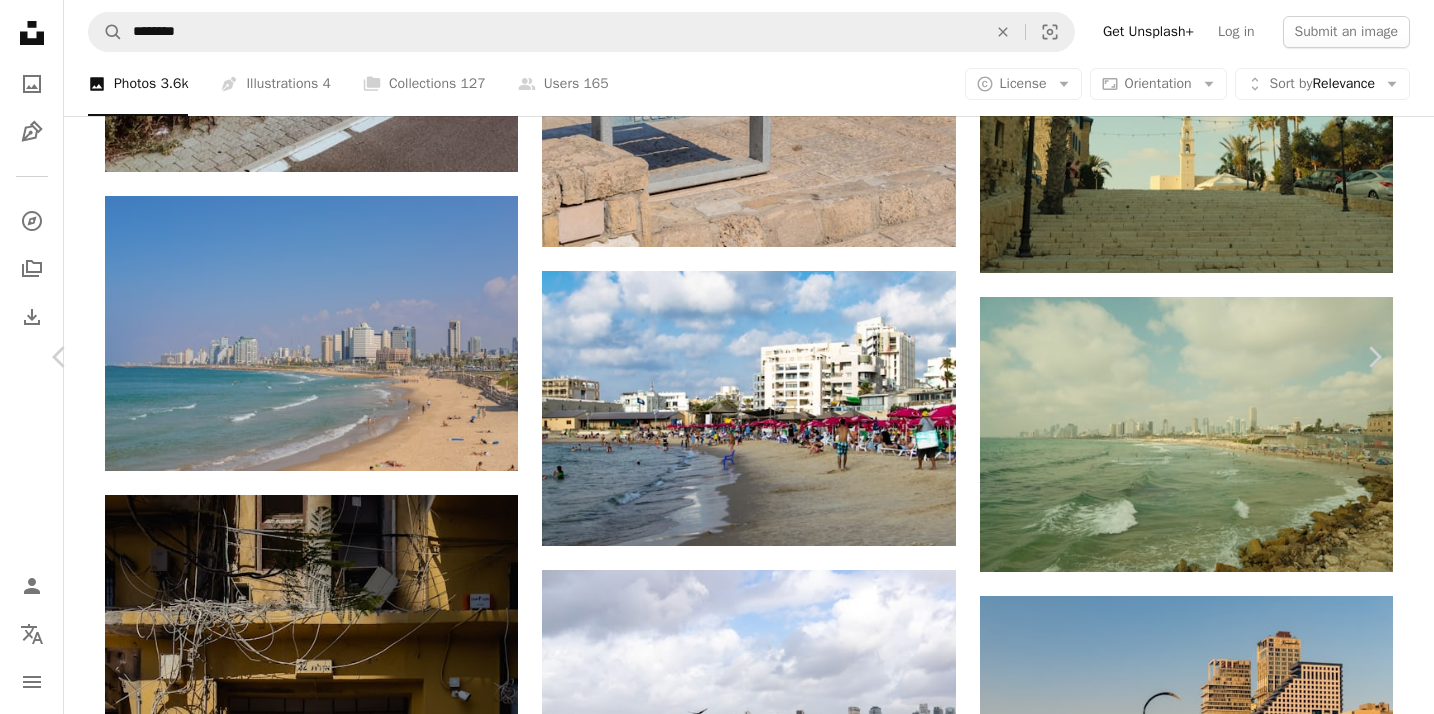 click on "An X shape" at bounding box center (20, 20) 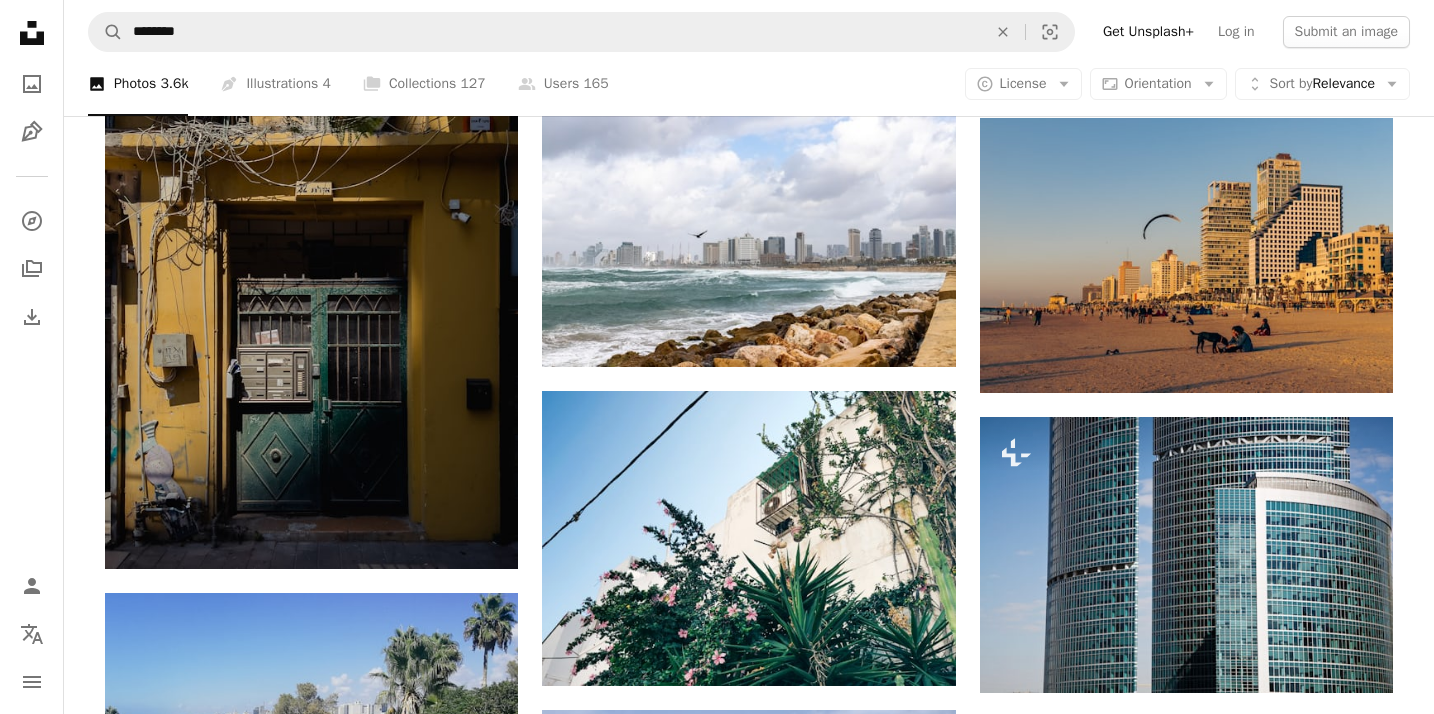 scroll, scrollTop: 27457, scrollLeft: 0, axis: vertical 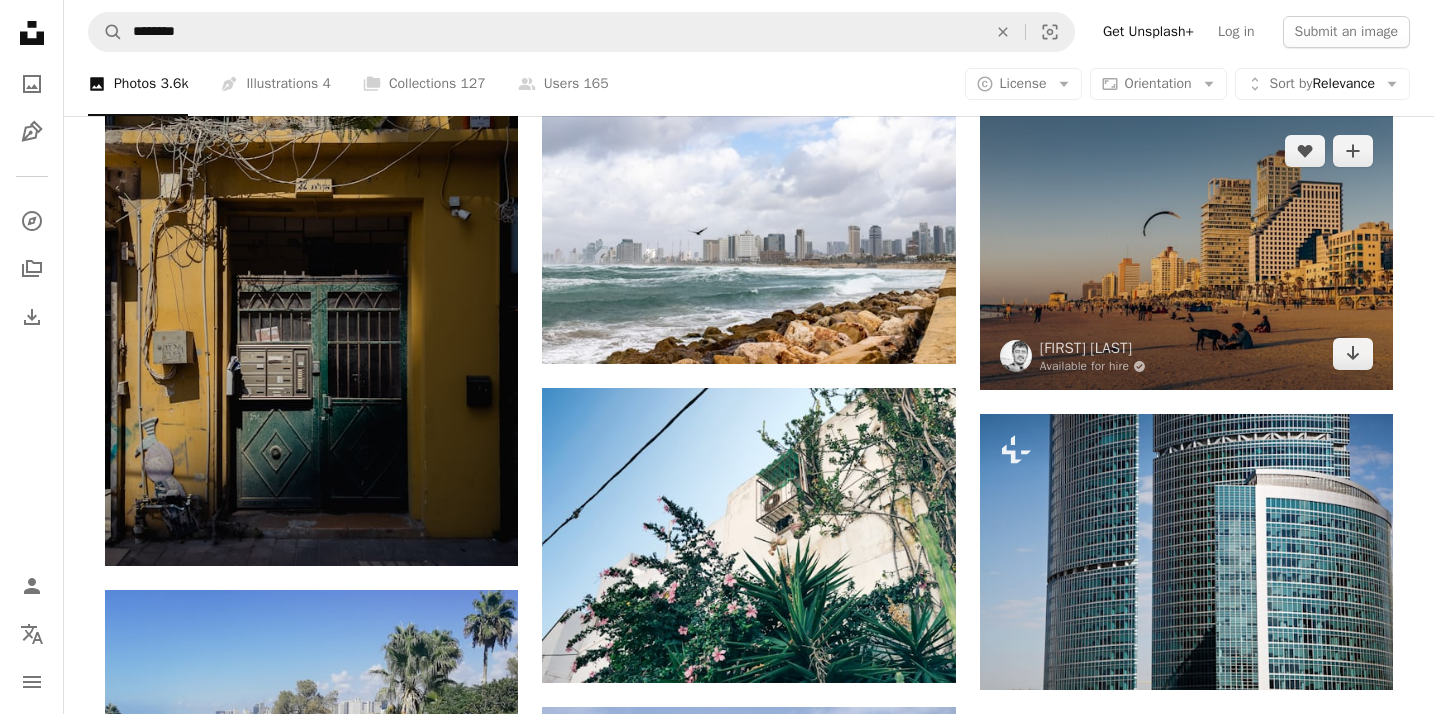 click at bounding box center [1186, 252] 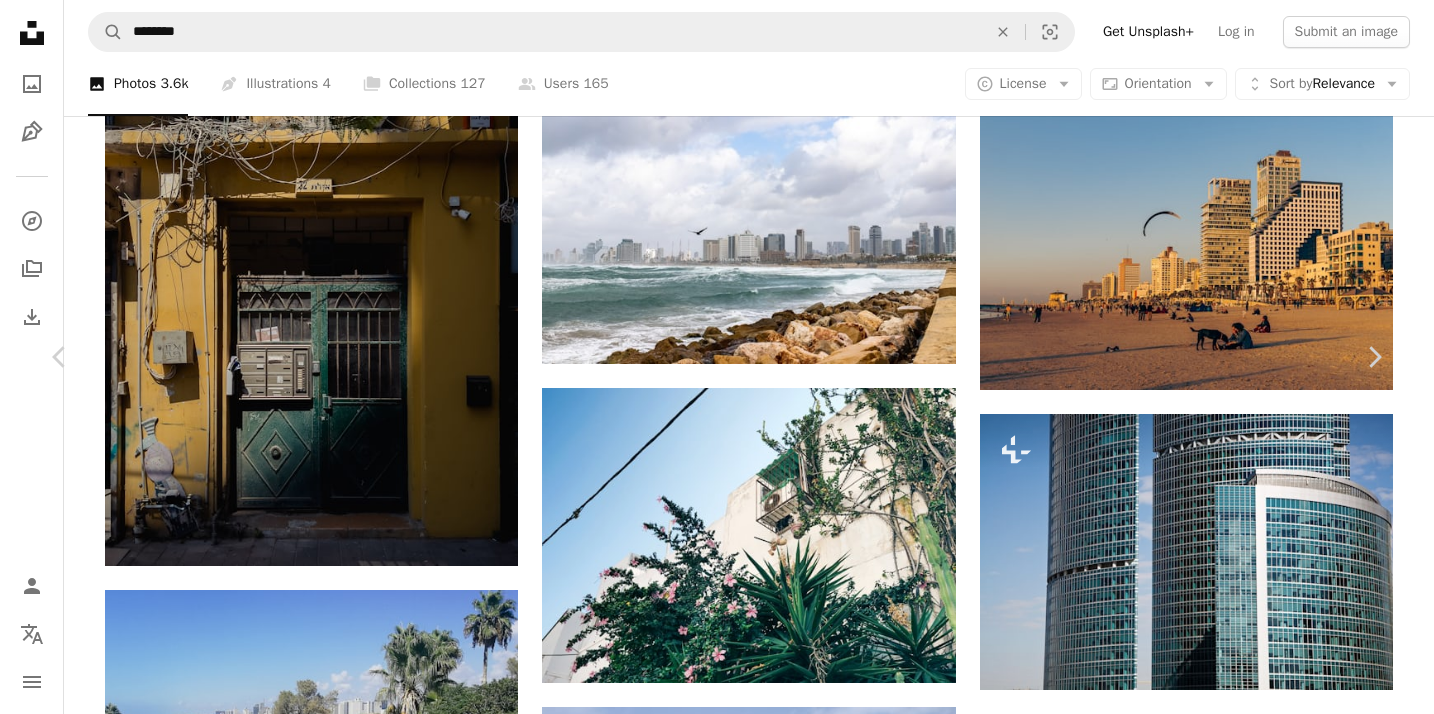 click on "An X shape" at bounding box center (20, 20) 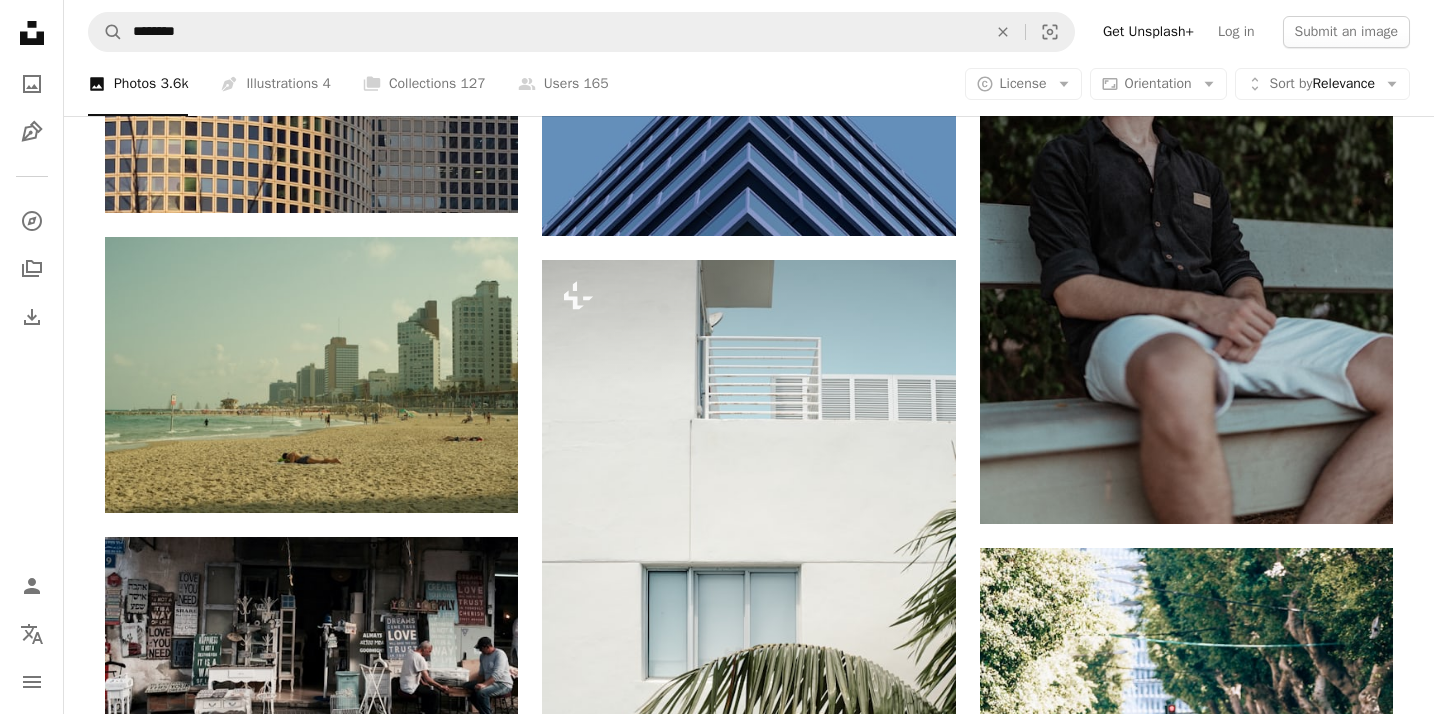 scroll, scrollTop: 30353, scrollLeft: 0, axis: vertical 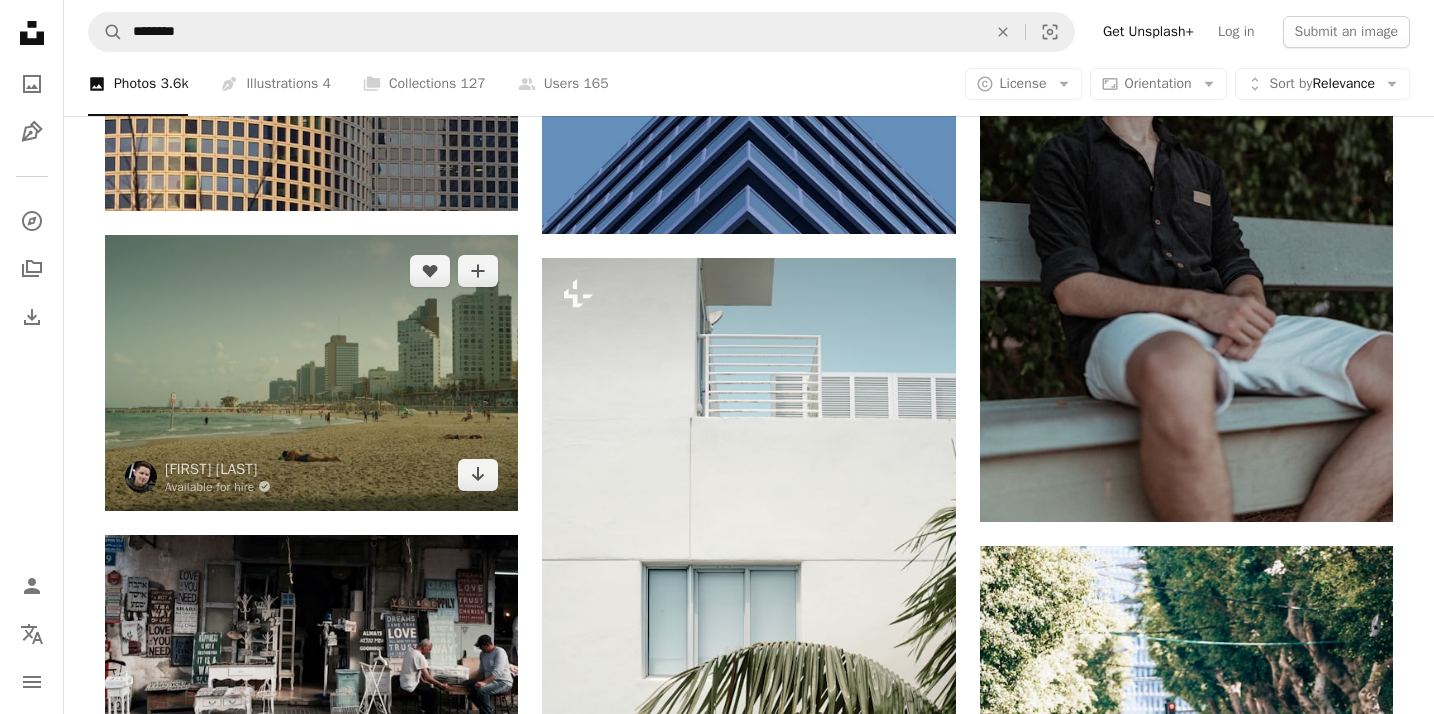 click at bounding box center [311, 372] 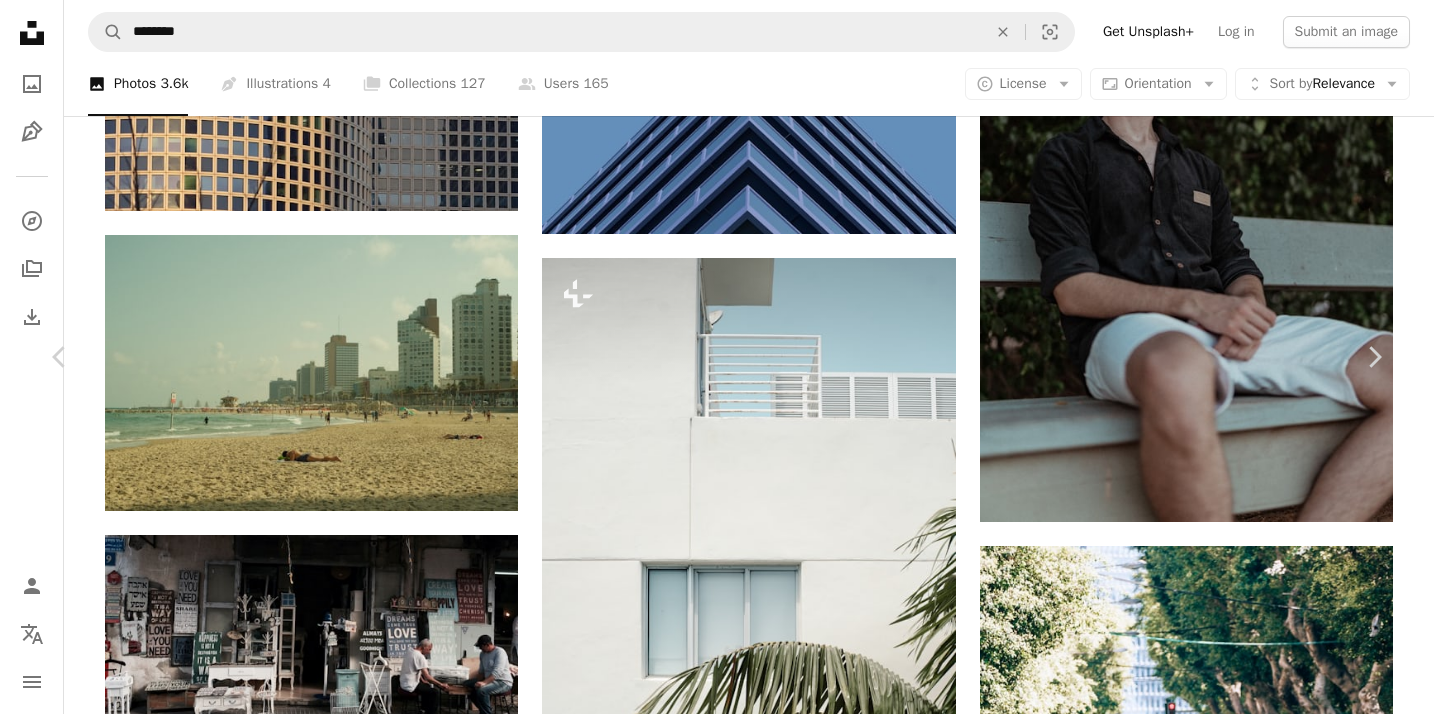 click on "An X shape" at bounding box center (20, 20) 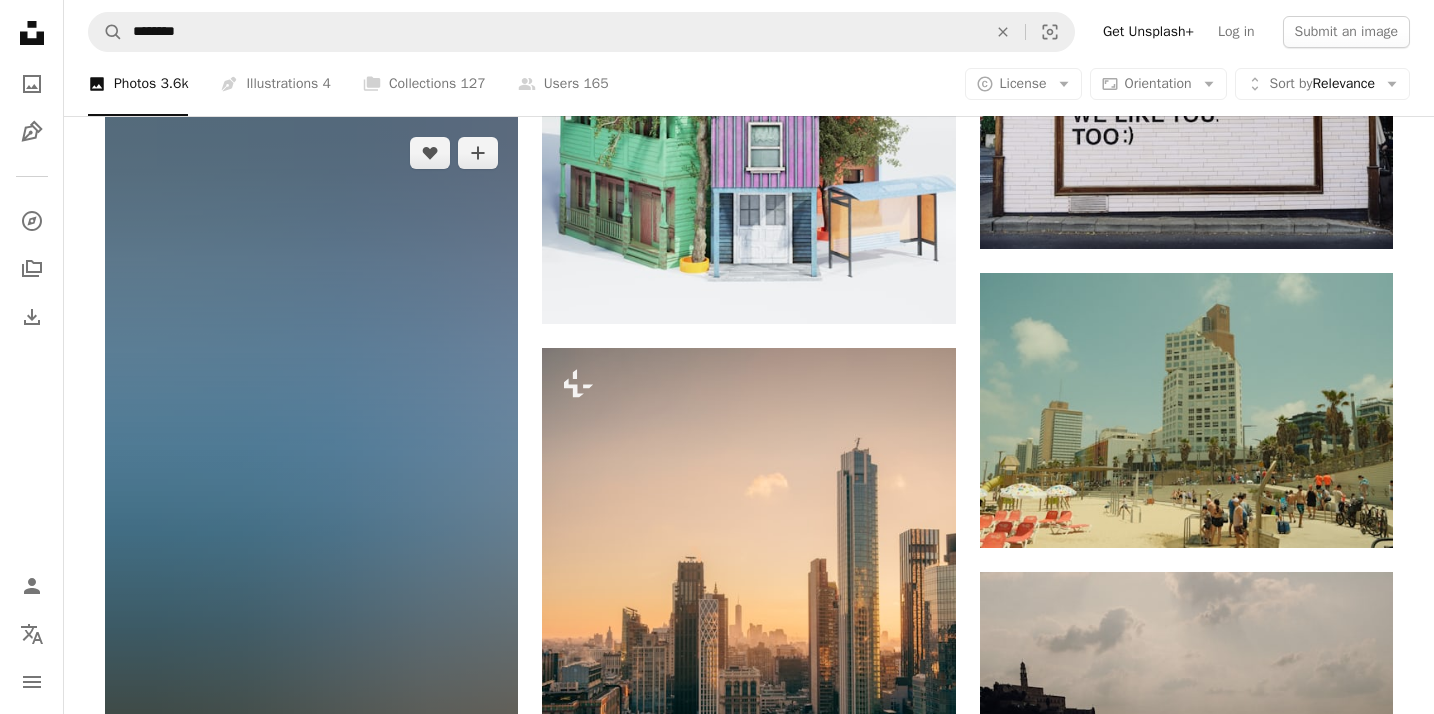 scroll, scrollTop: 31761, scrollLeft: 0, axis: vertical 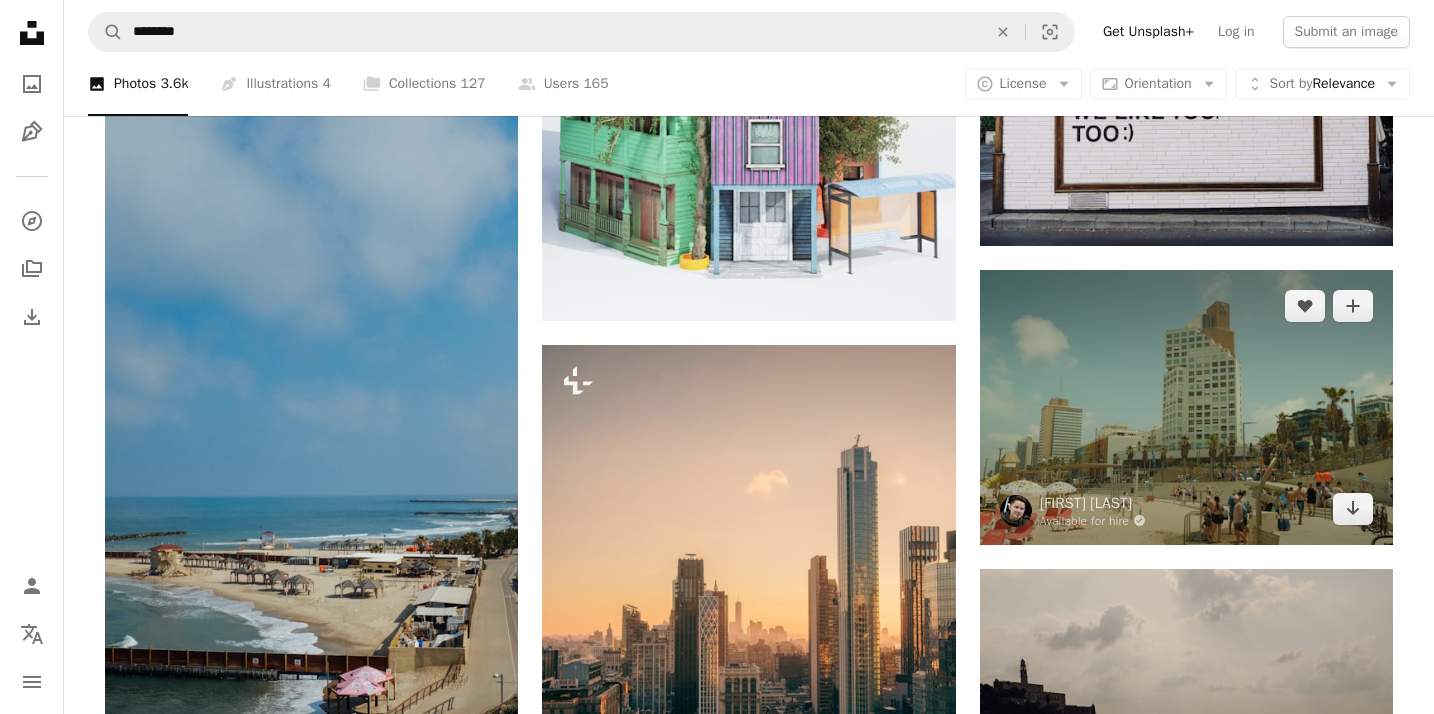click at bounding box center [1186, 407] 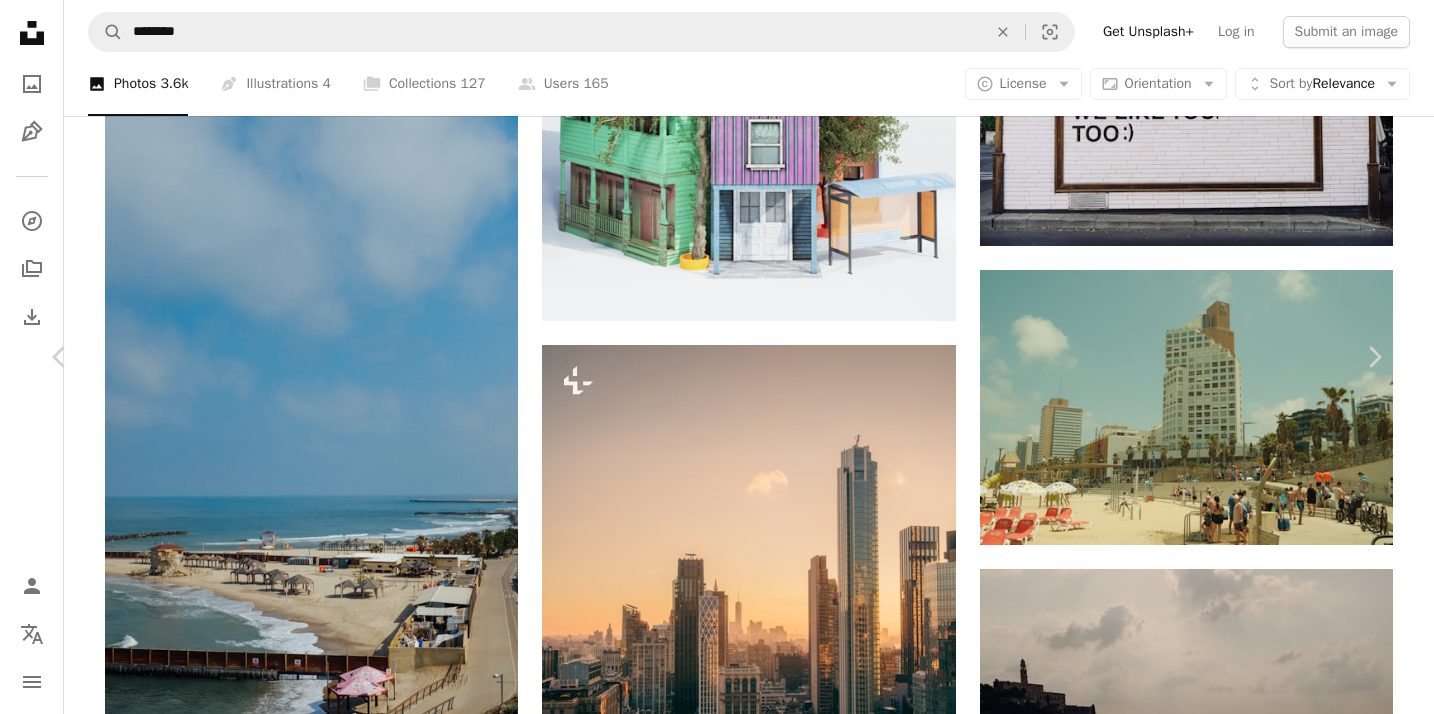 click on "An X shape" at bounding box center (20, 20) 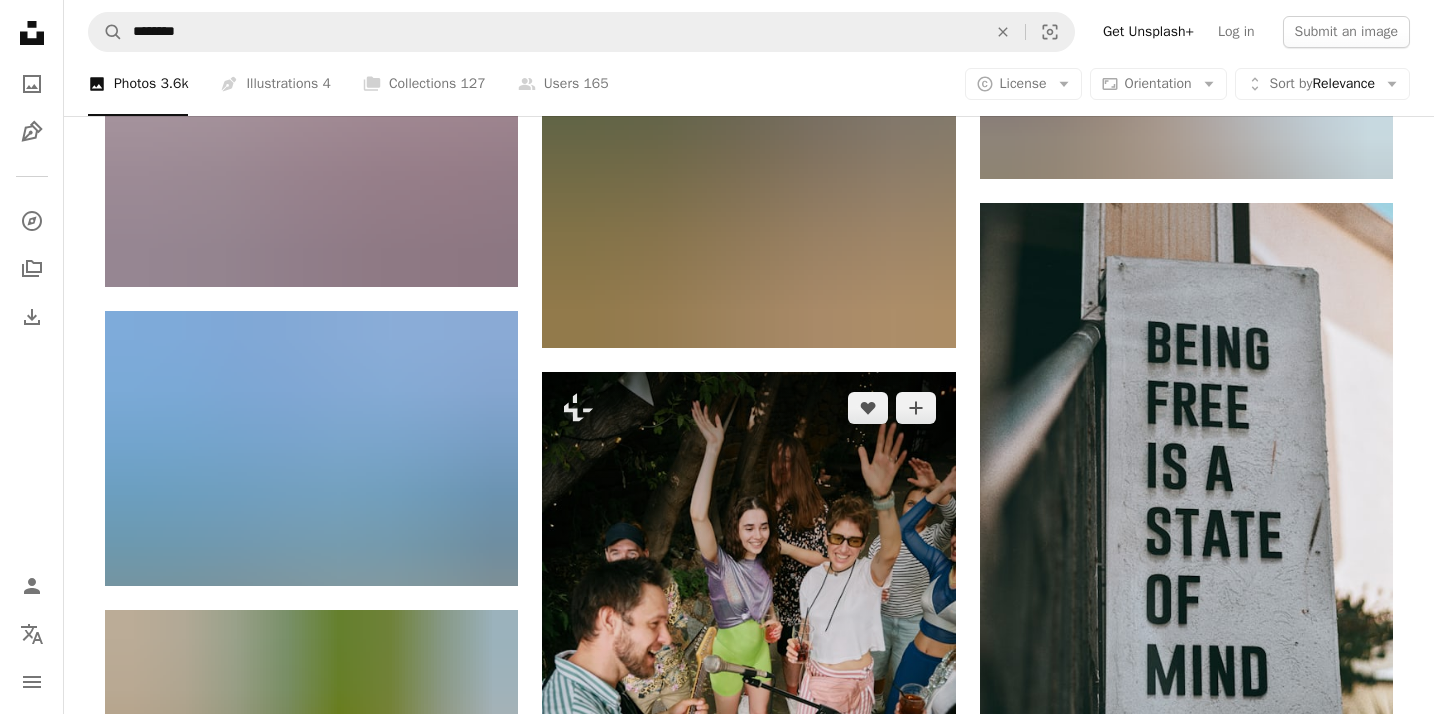 scroll, scrollTop: 33040, scrollLeft: 0, axis: vertical 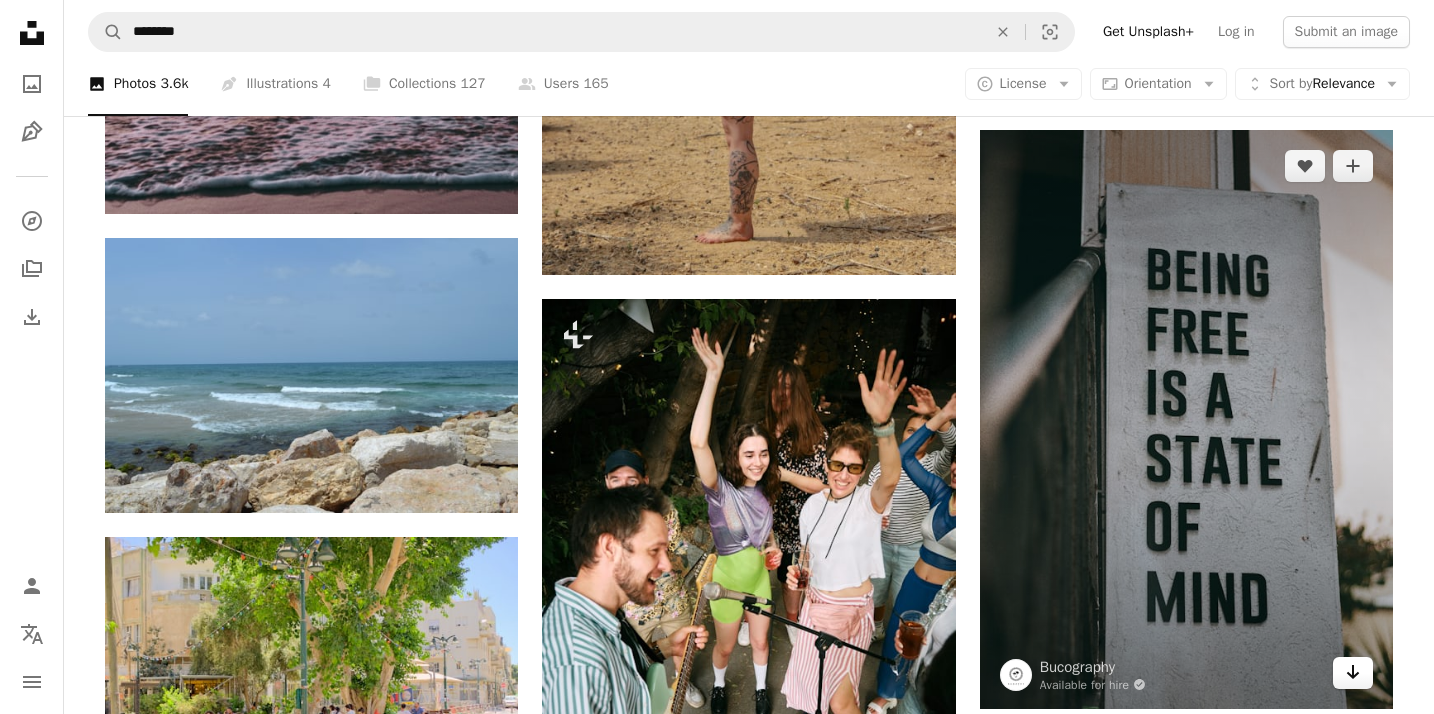 click on "Arrow pointing down" 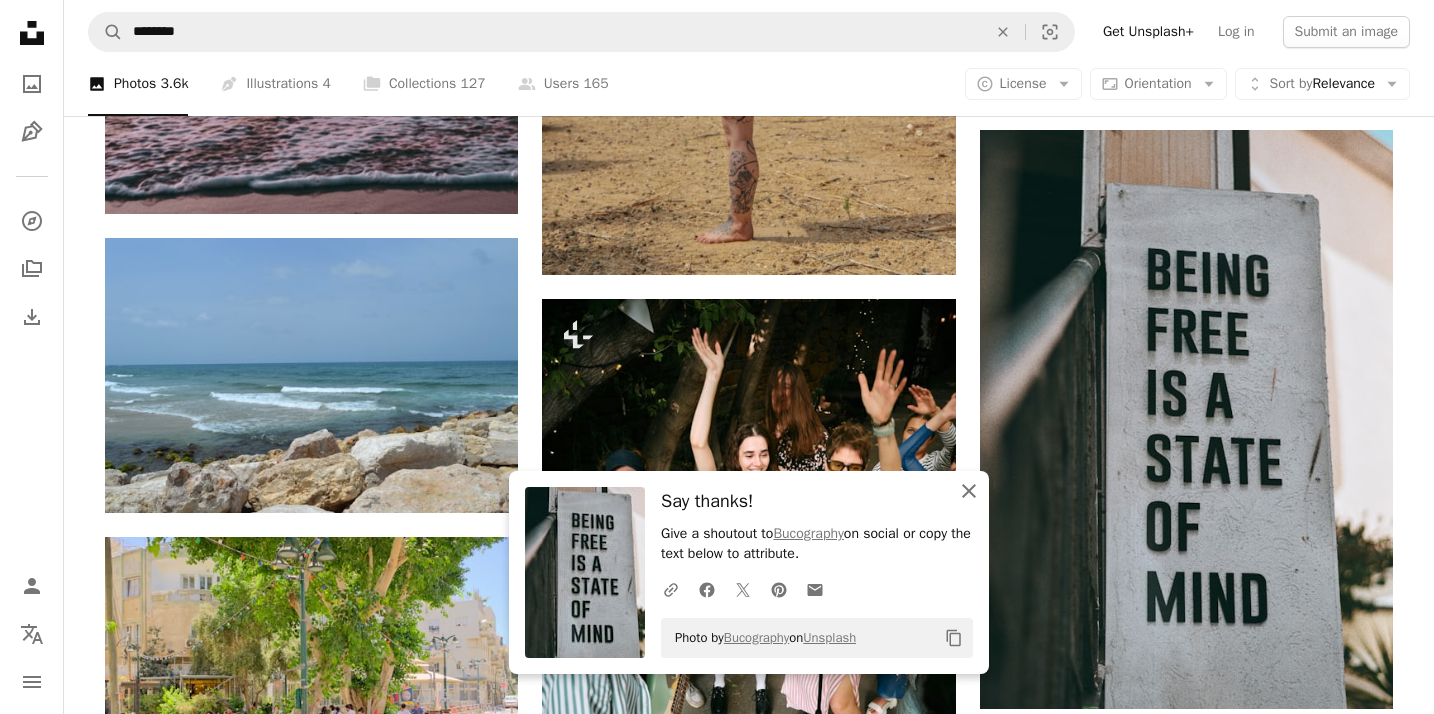 click 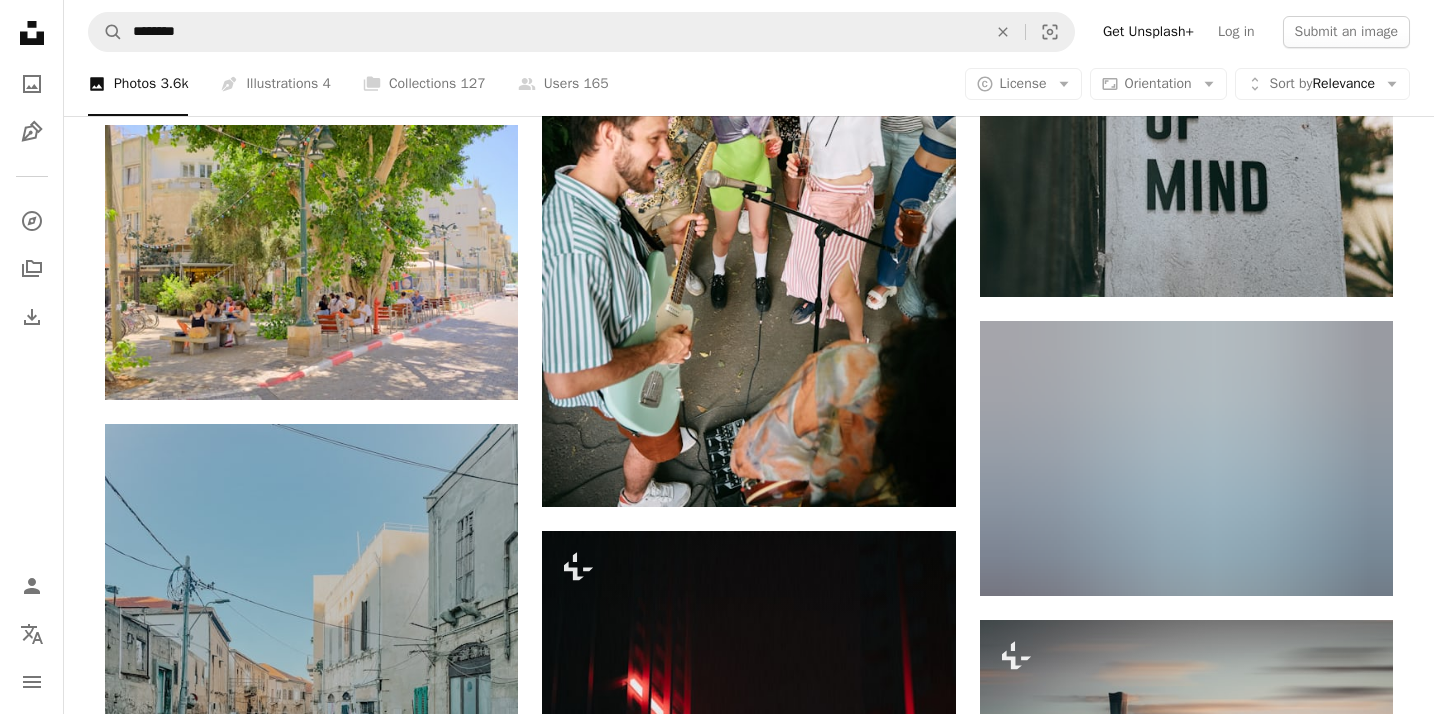 scroll, scrollTop: 33460, scrollLeft: 0, axis: vertical 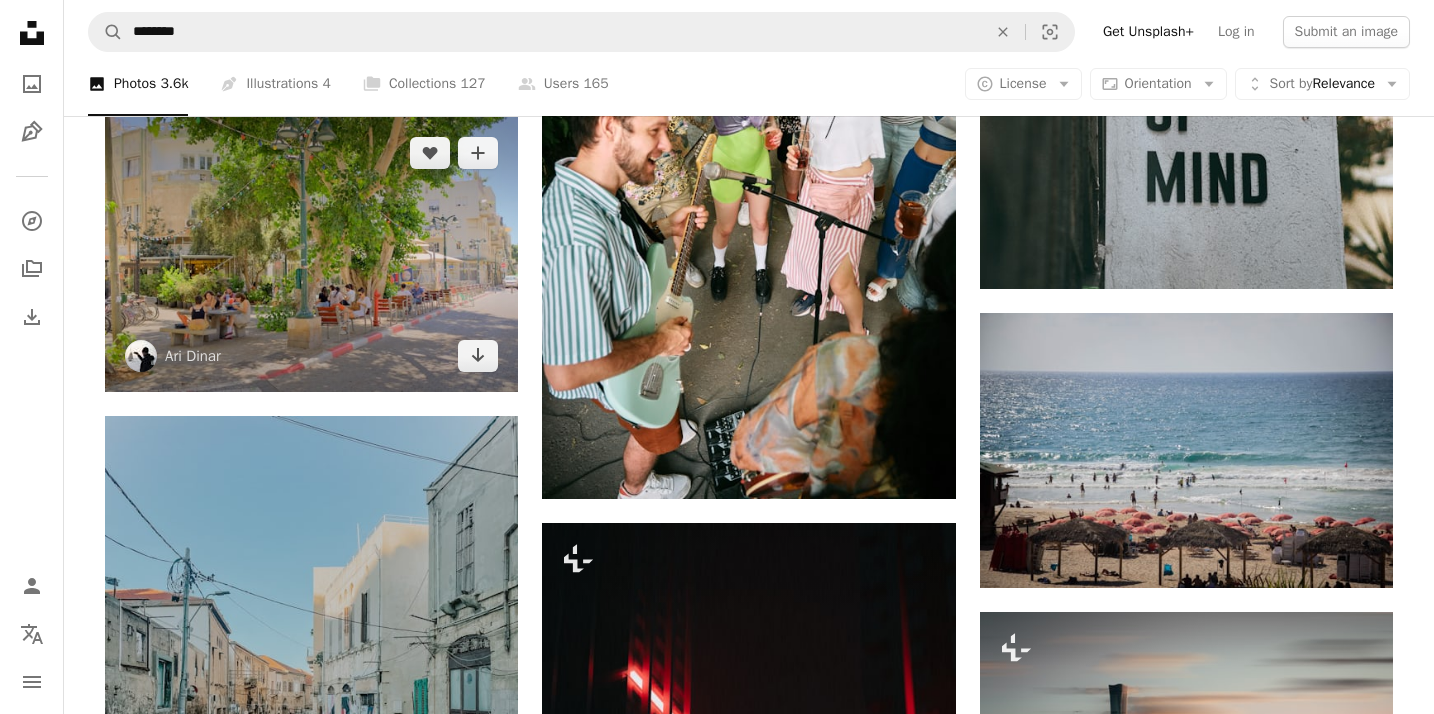 click at bounding box center [311, 254] 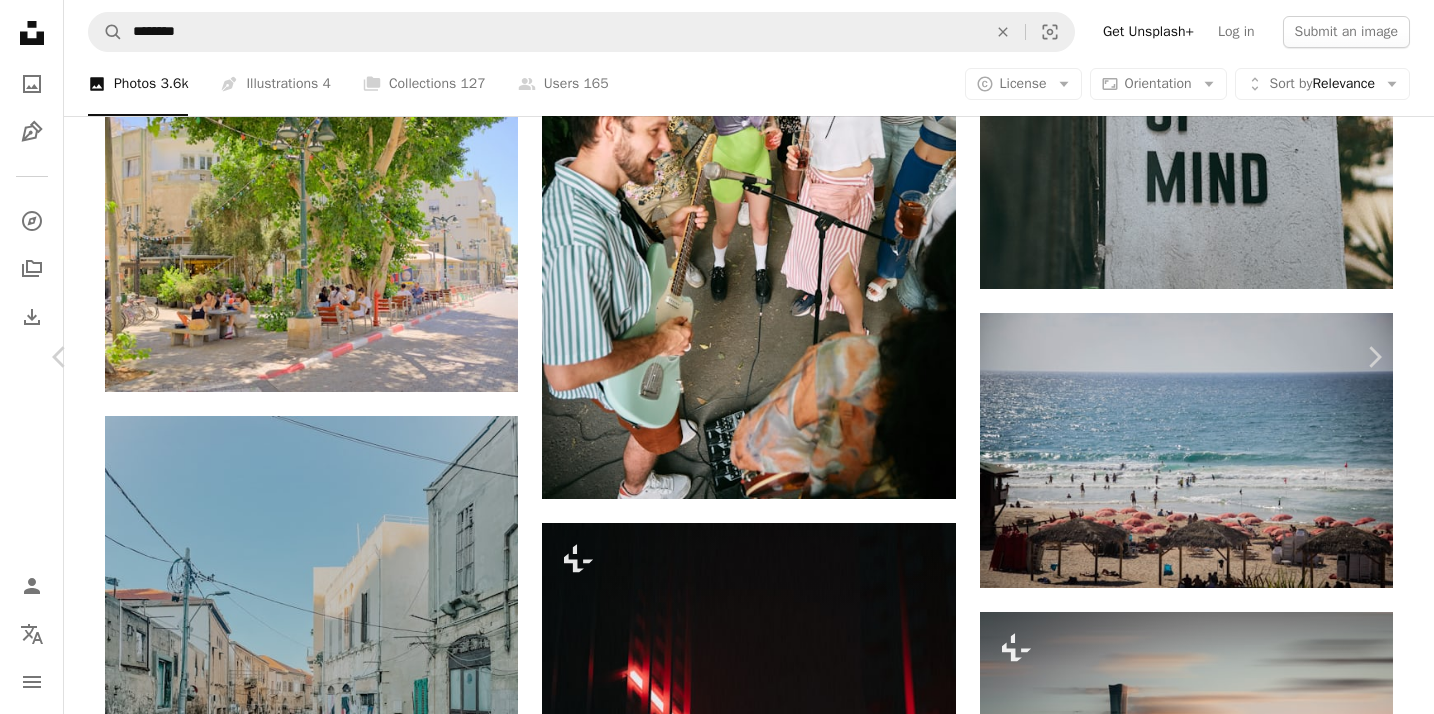 click on "An X shape" at bounding box center [20, 20] 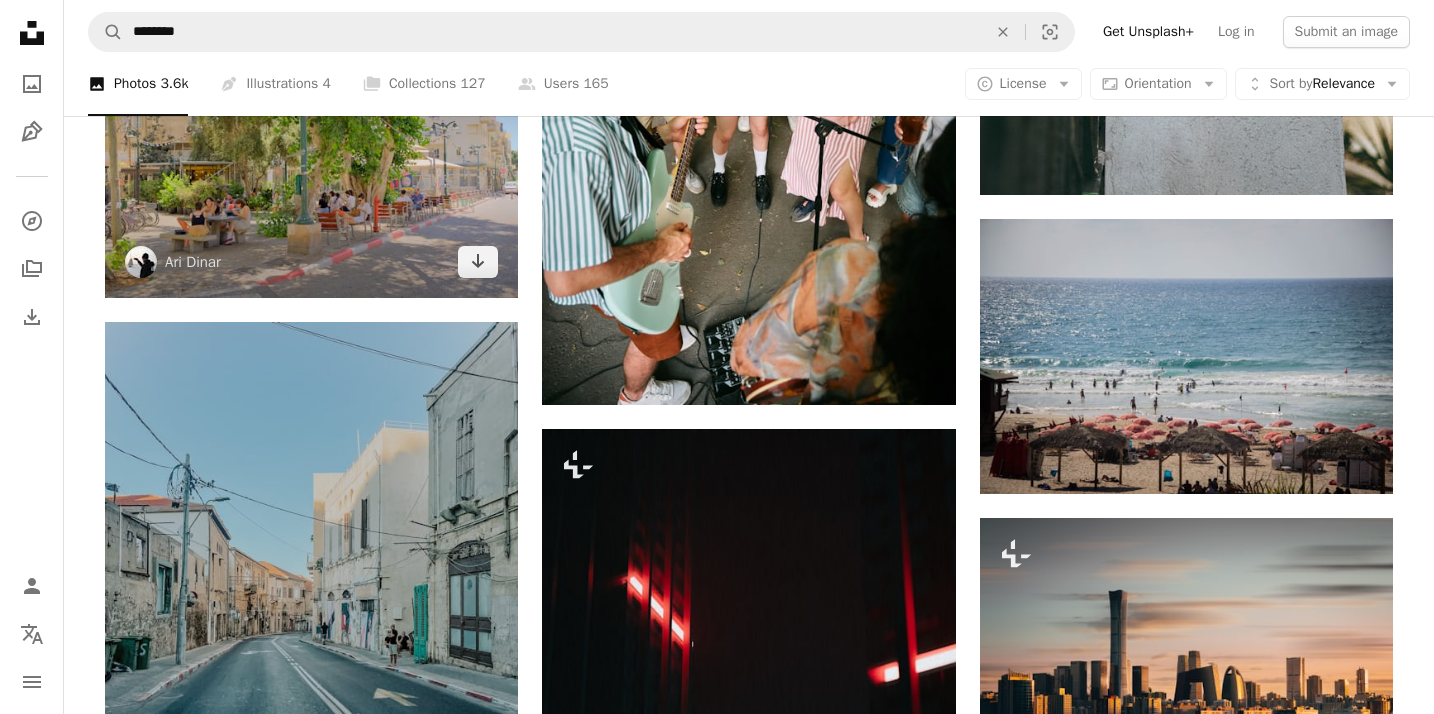 scroll, scrollTop: 33556, scrollLeft: 0, axis: vertical 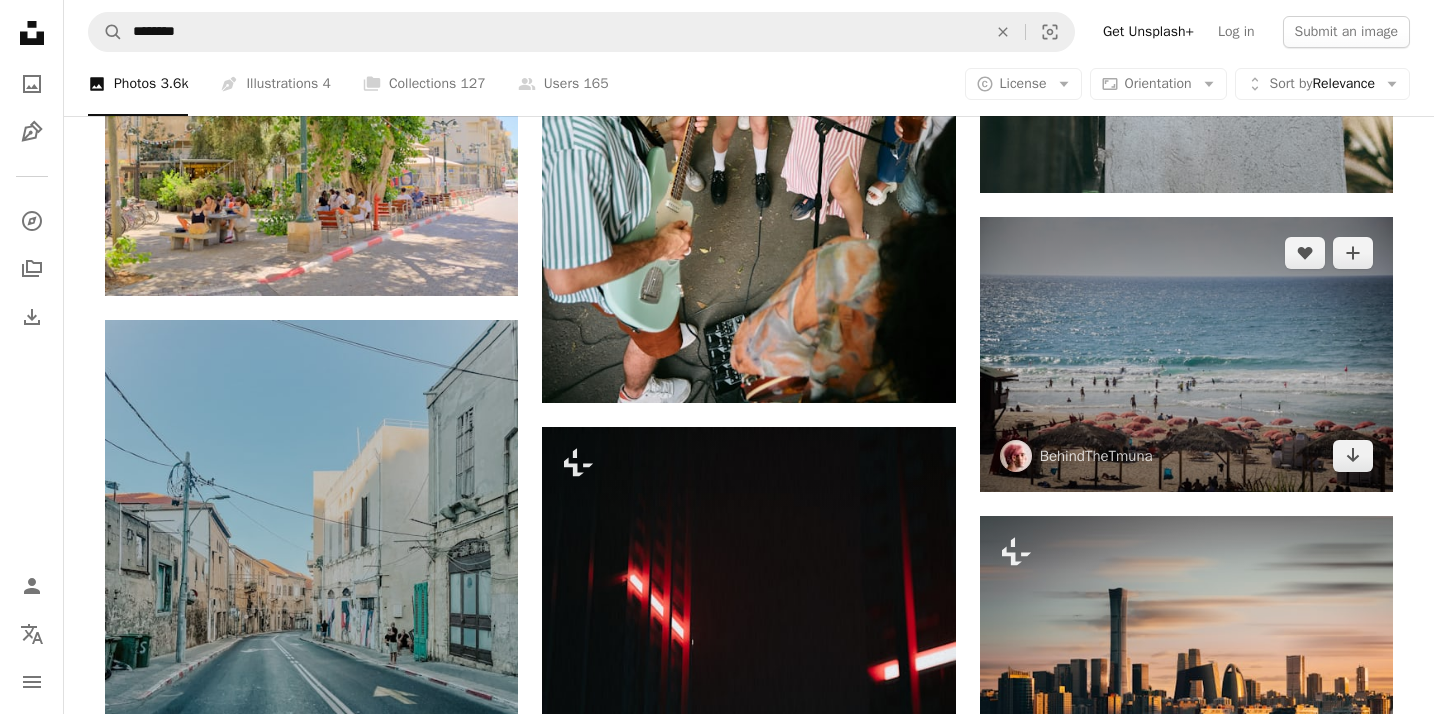 click at bounding box center (1186, 354) 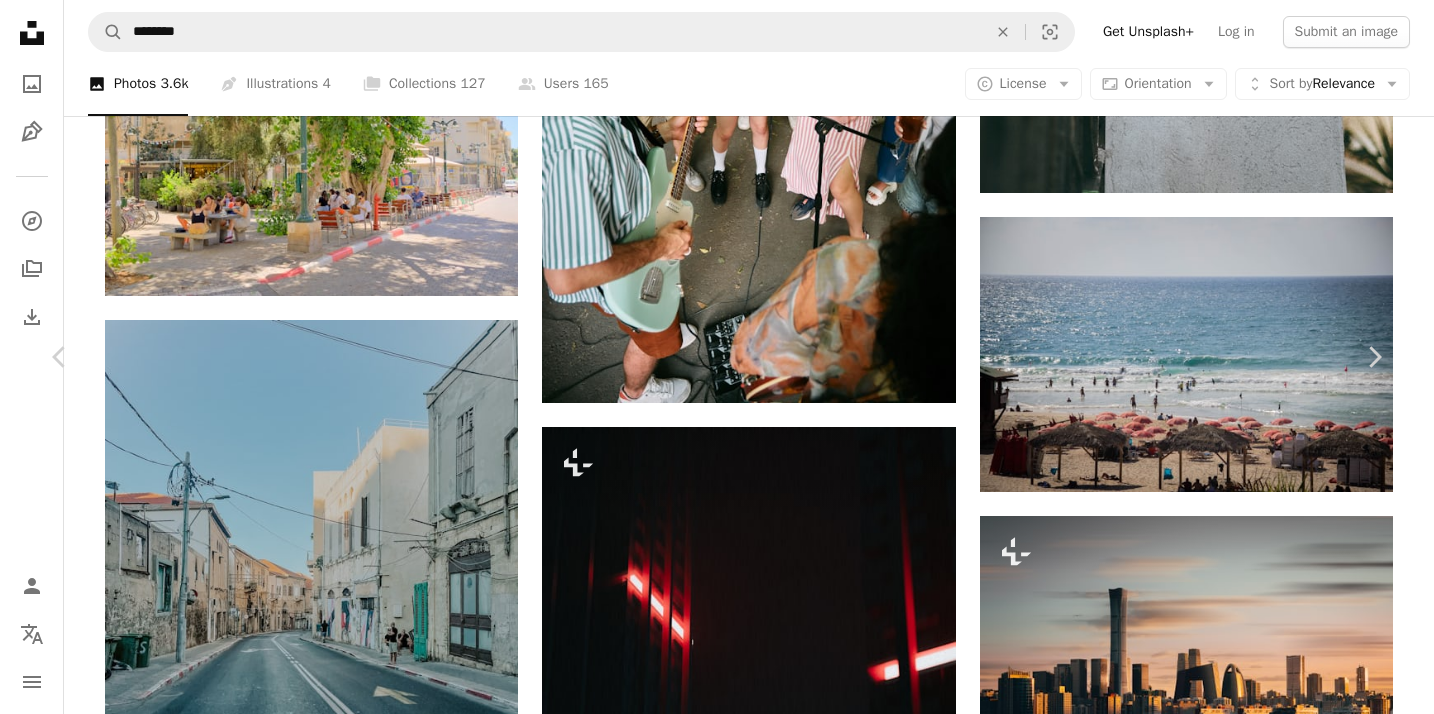 click on "An X shape" at bounding box center [20, 20] 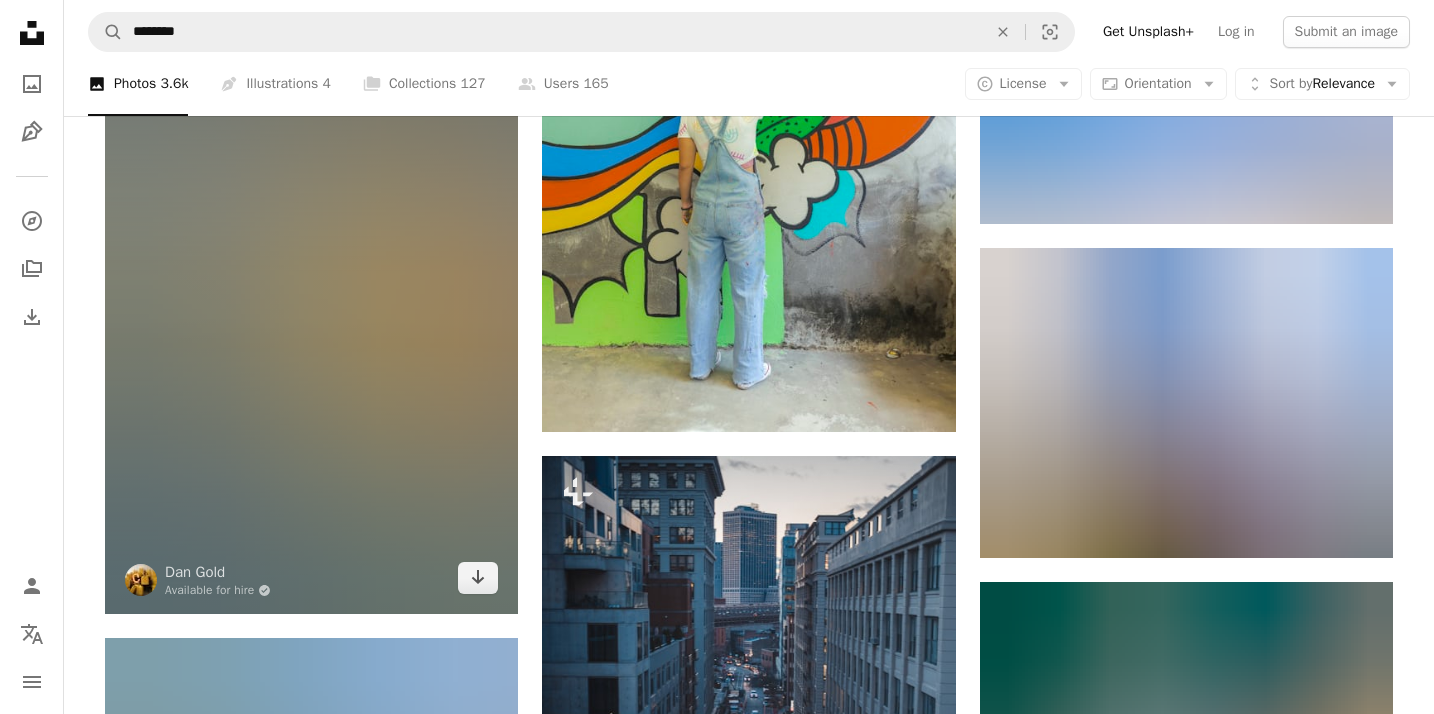 scroll, scrollTop: 34758, scrollLeft: 0, axis: vertical 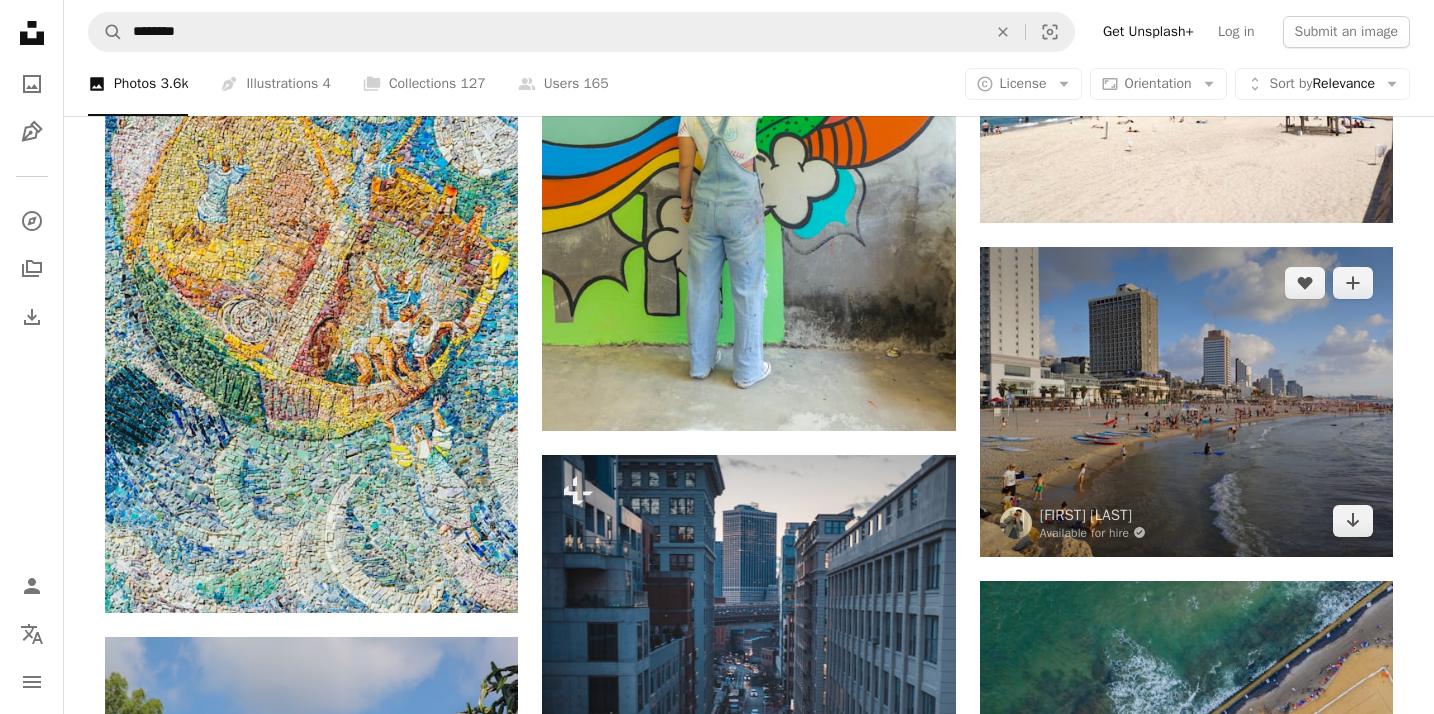click at bounding box center [1186, 402] 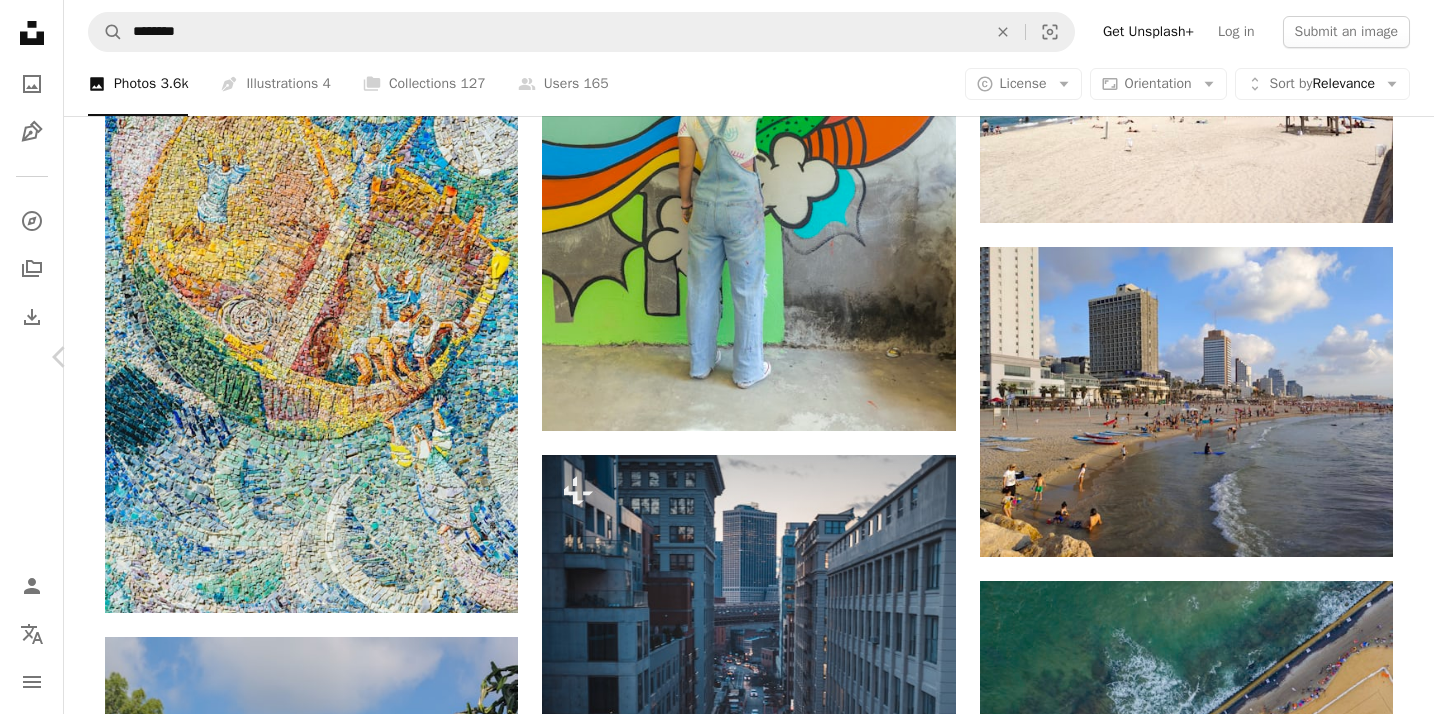 click on "An X shape" at bounding box center [20, 20] 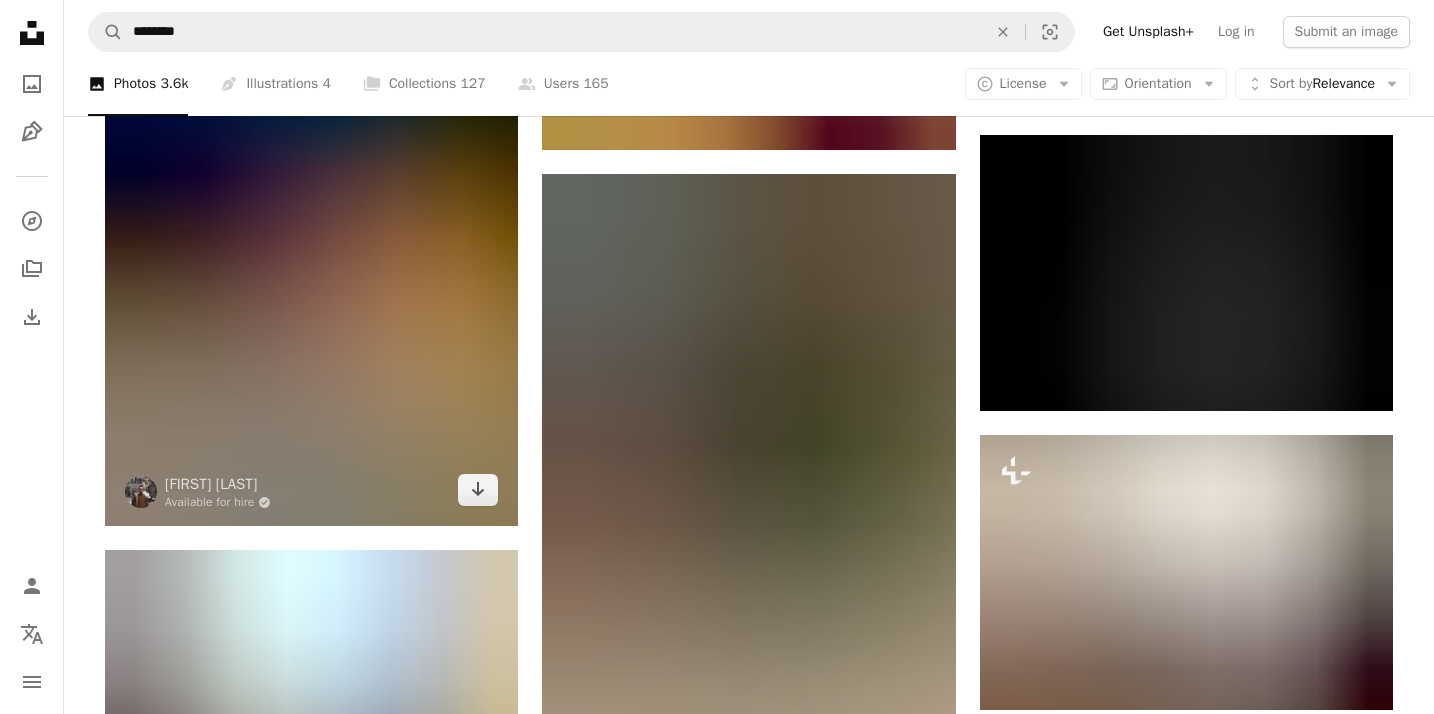 scroll, scrollTop: 85769, scrollLeft: 0, axis: vertical 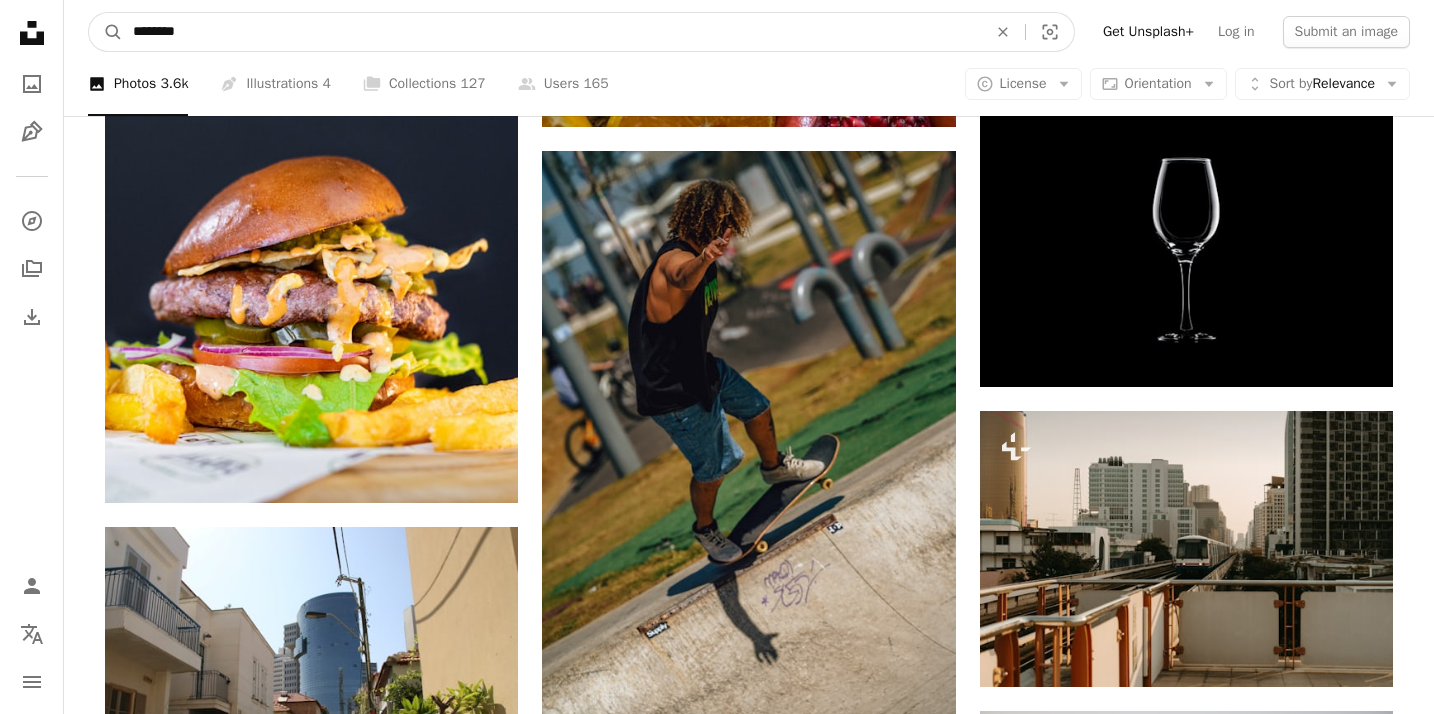 click on "********" at bounding box center (552, 32) 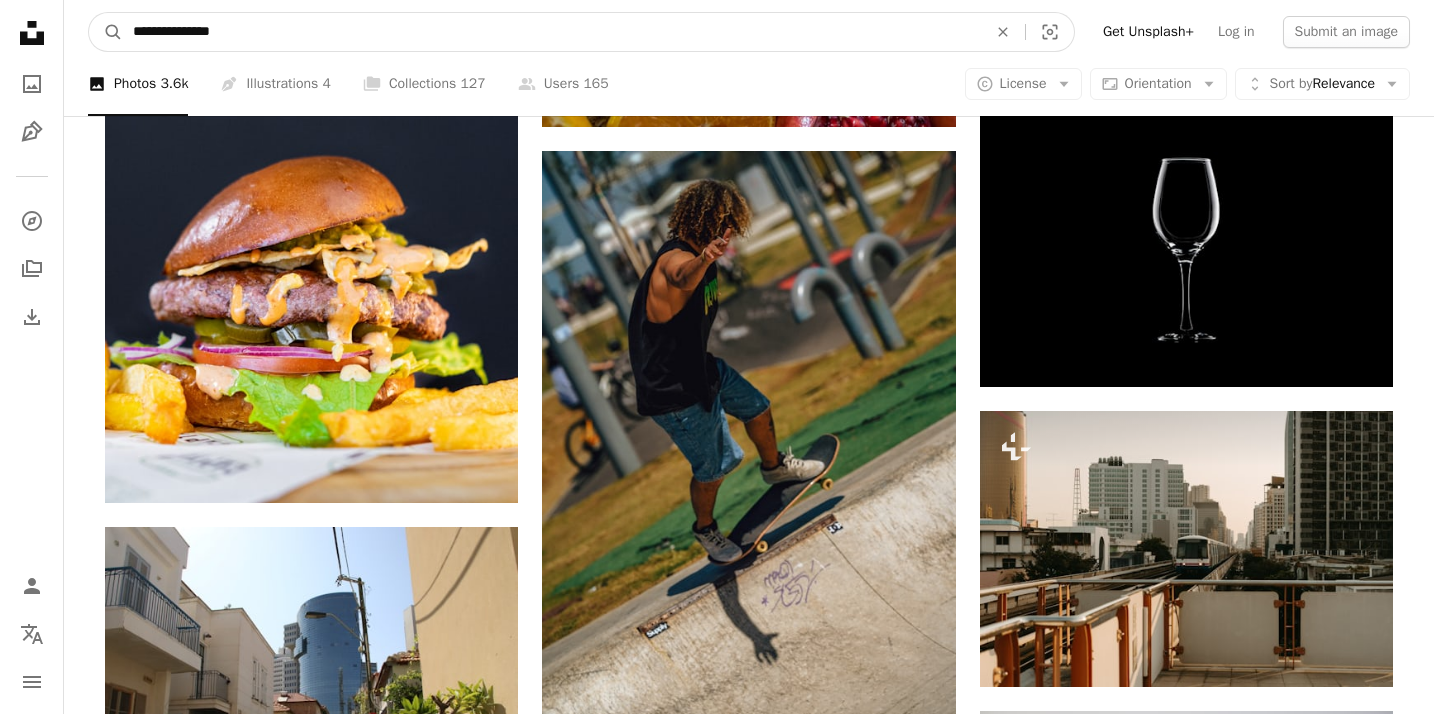 type on "**********" 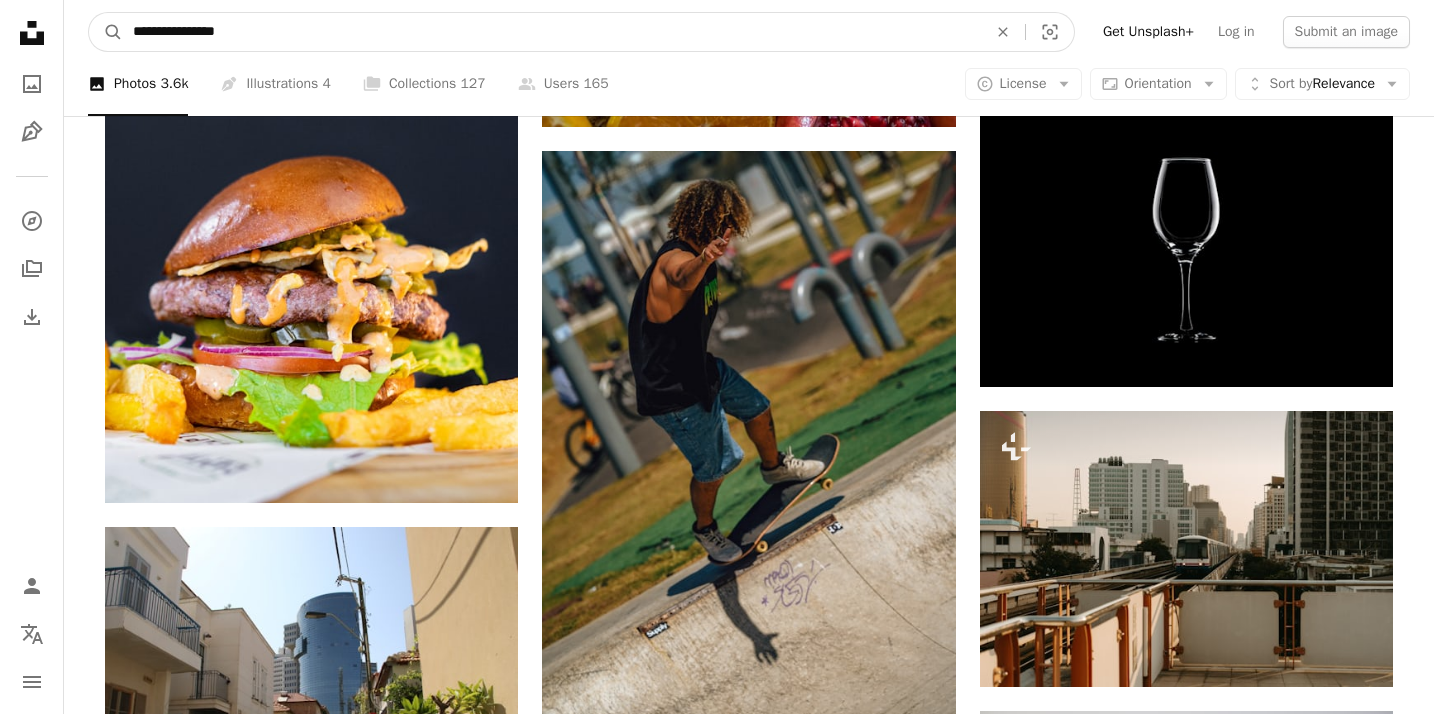 click on "A magnifying glass" at bounding box center (106, 32) 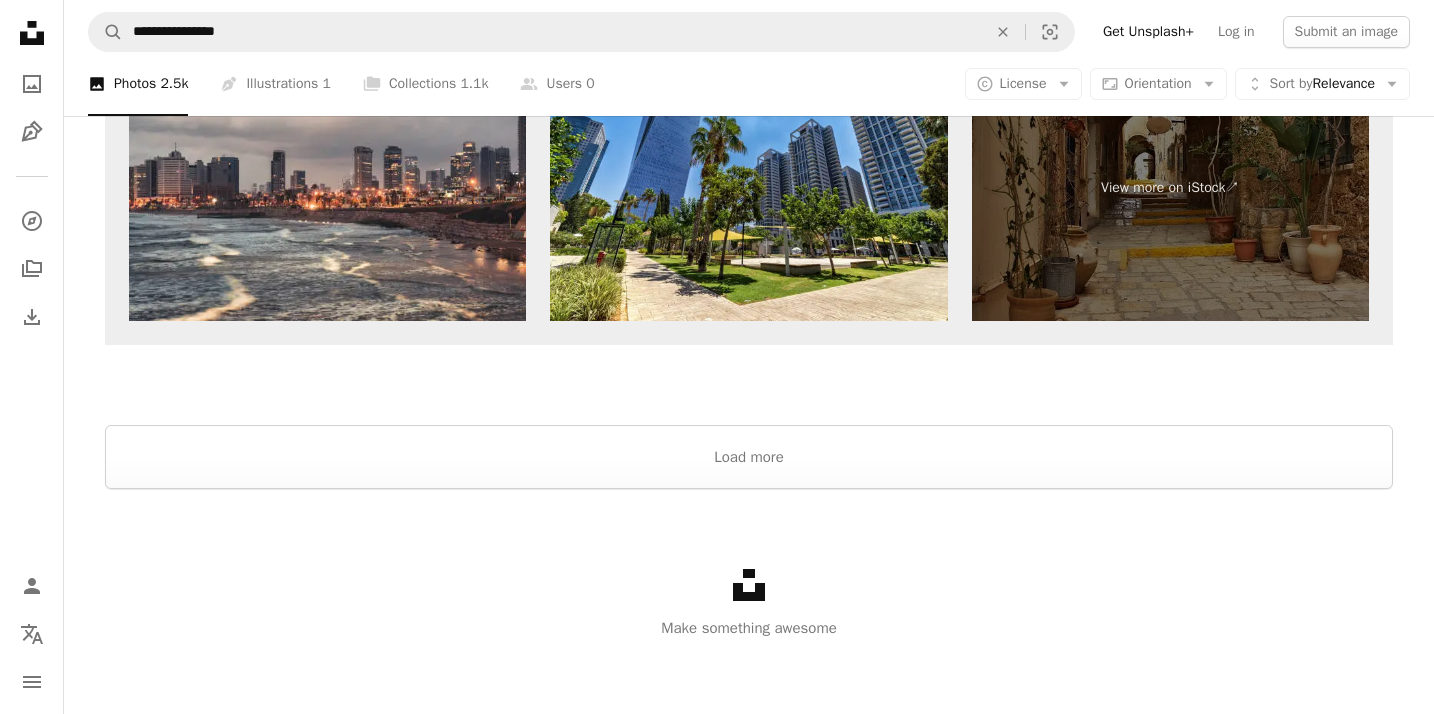 scroll, scrollTop: 3958, scrollLeft: 0, axis: vertical 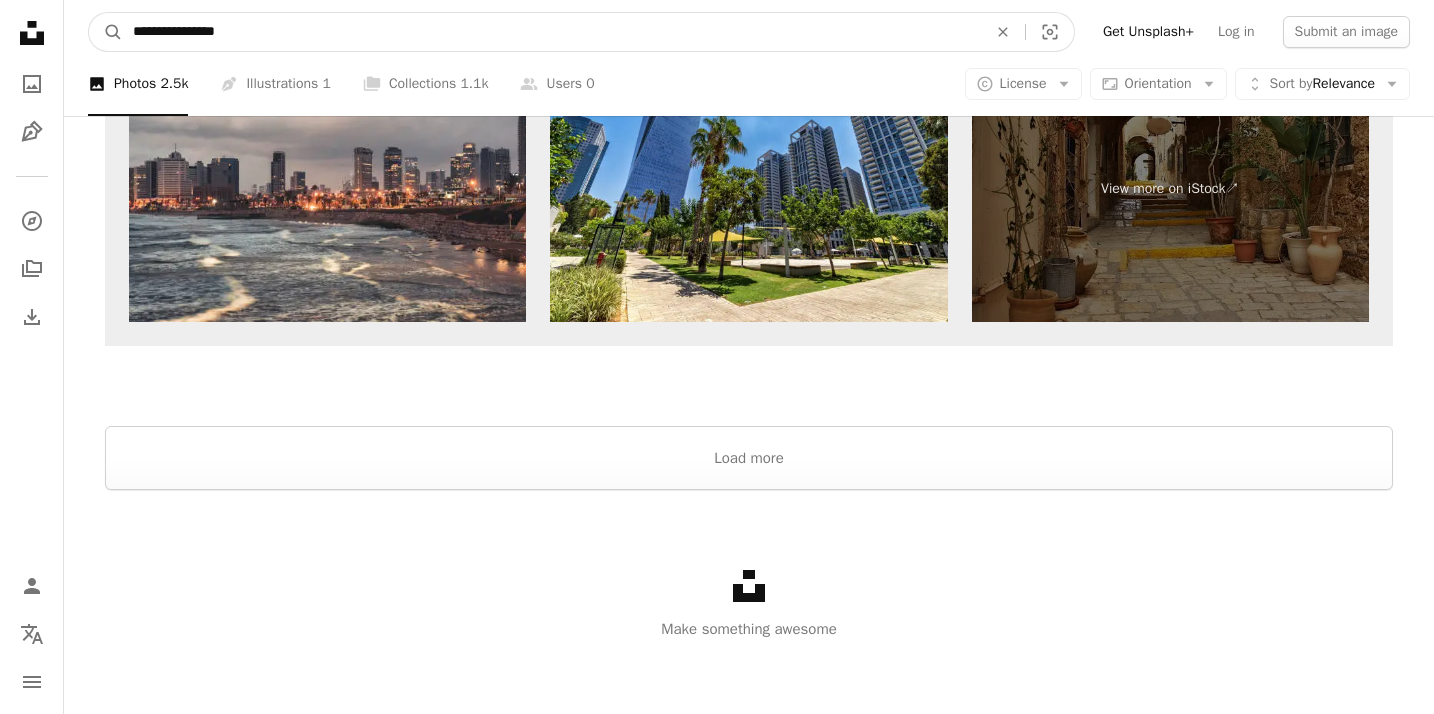 click on "**********" at bounding box center [552, 32] 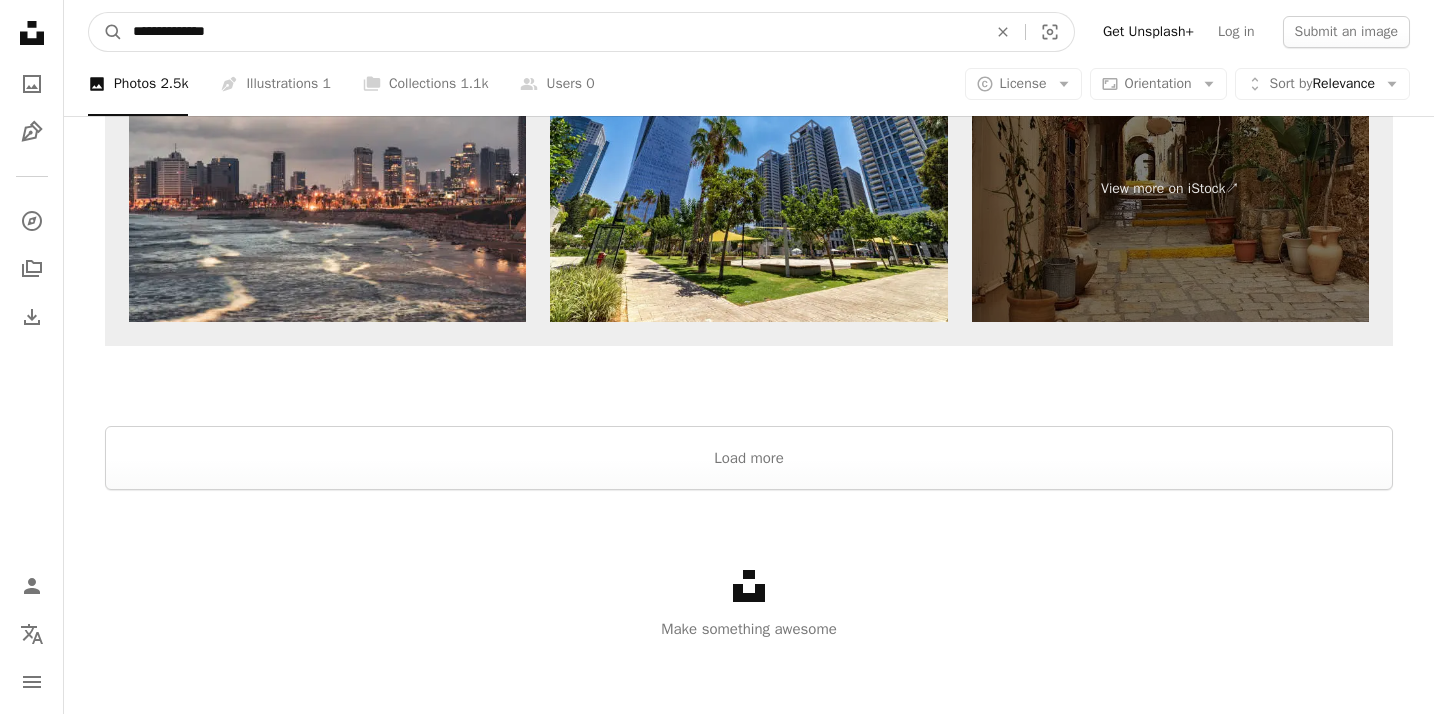type on "**********" 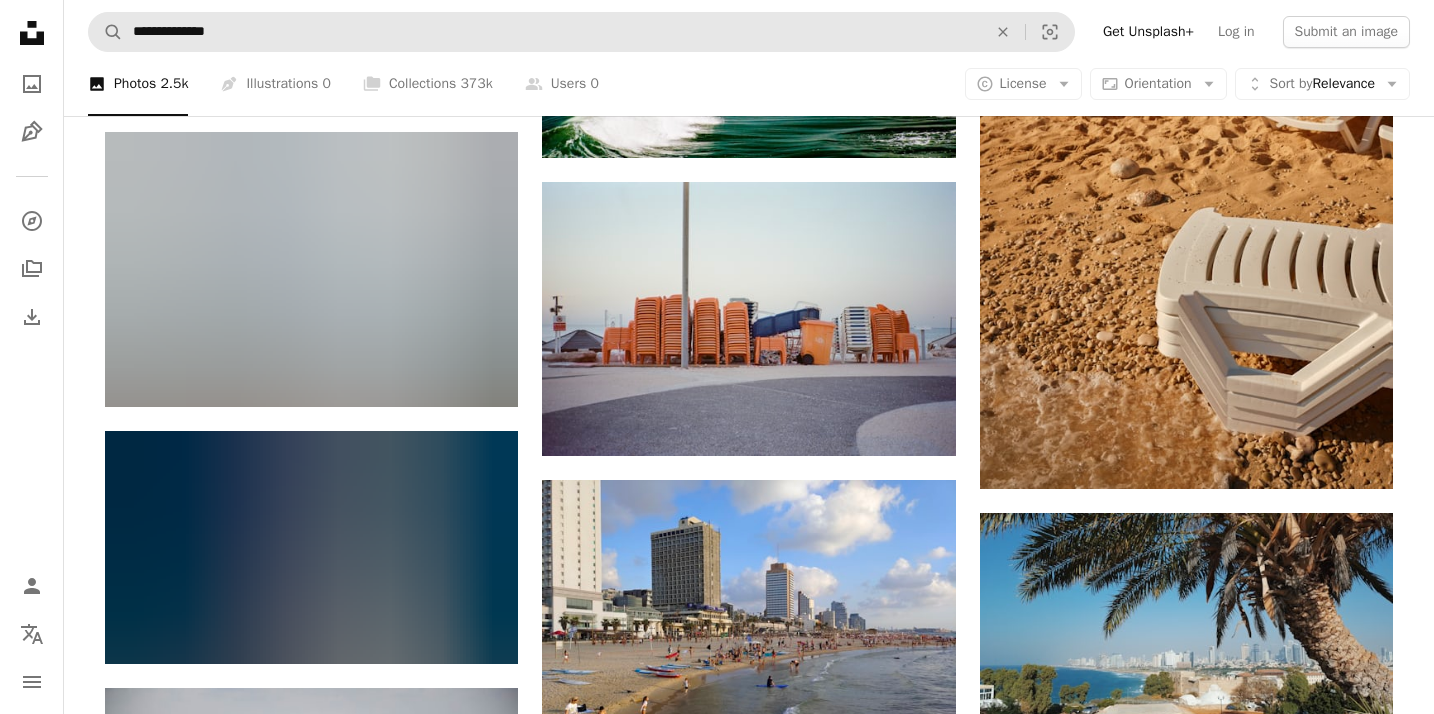 scroll, scrollTop: 0, scrollLeft: 0, axis: both 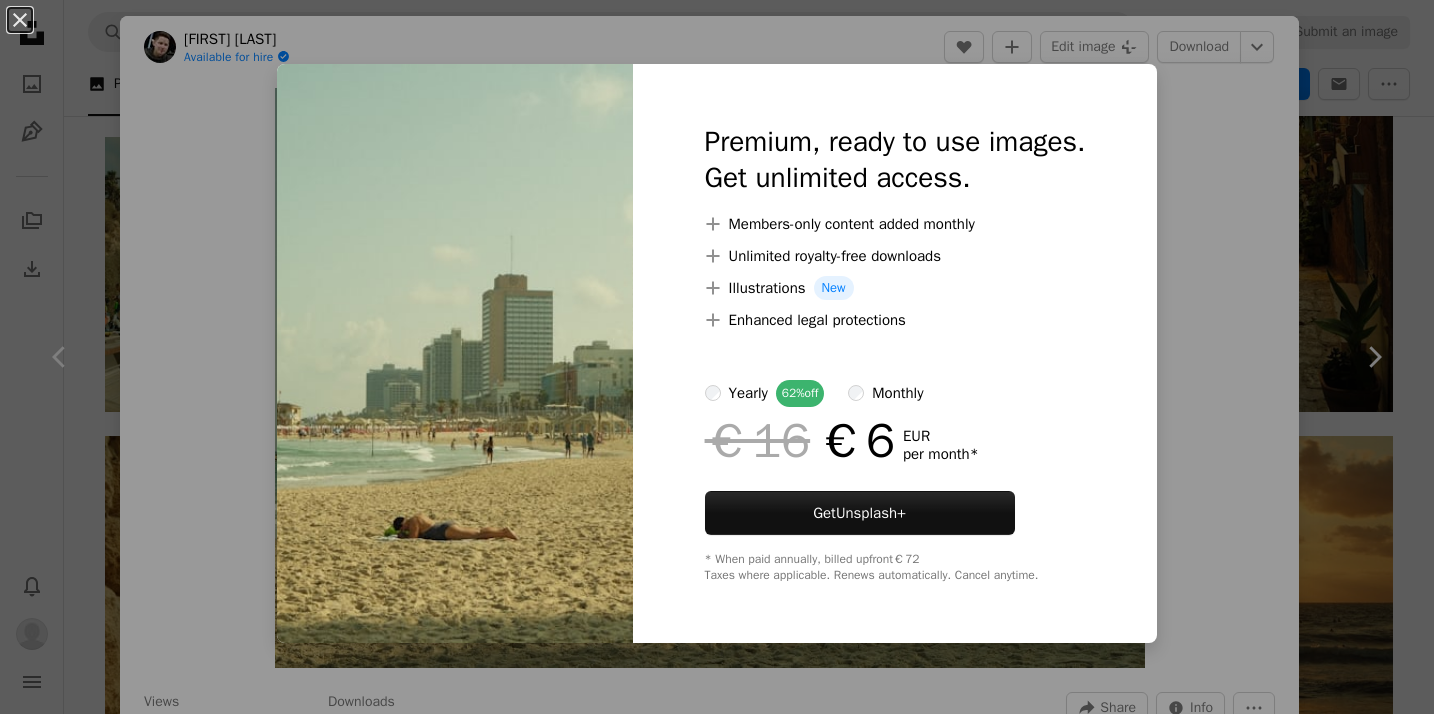click on "An X shape Premium, ready to use images. Get unlimited access. A plus sign Members-only content added monthly A plus sign Unlimited royalty-free downloads A plus sign Illustrations  New A plus sign Enhanced legal protections yearly 62%  off monthly €16   €6 EUR per month * Get  Unsplash+ * When paid annually, billed upfront  €72 Taxes where applicable. Renews automatically. Cancel anytime." at bounding box center (717, 357) 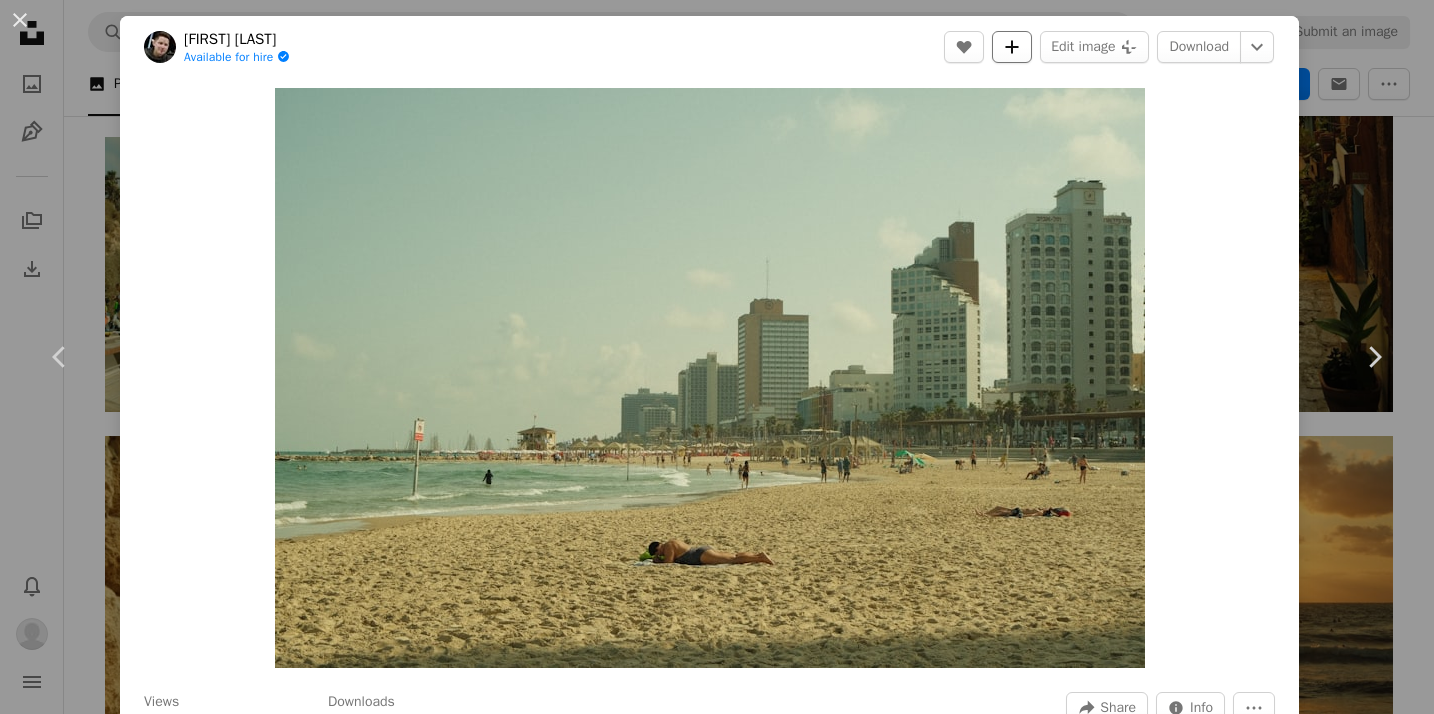 click on "A plus sign" at bounding box center [1012, 47] 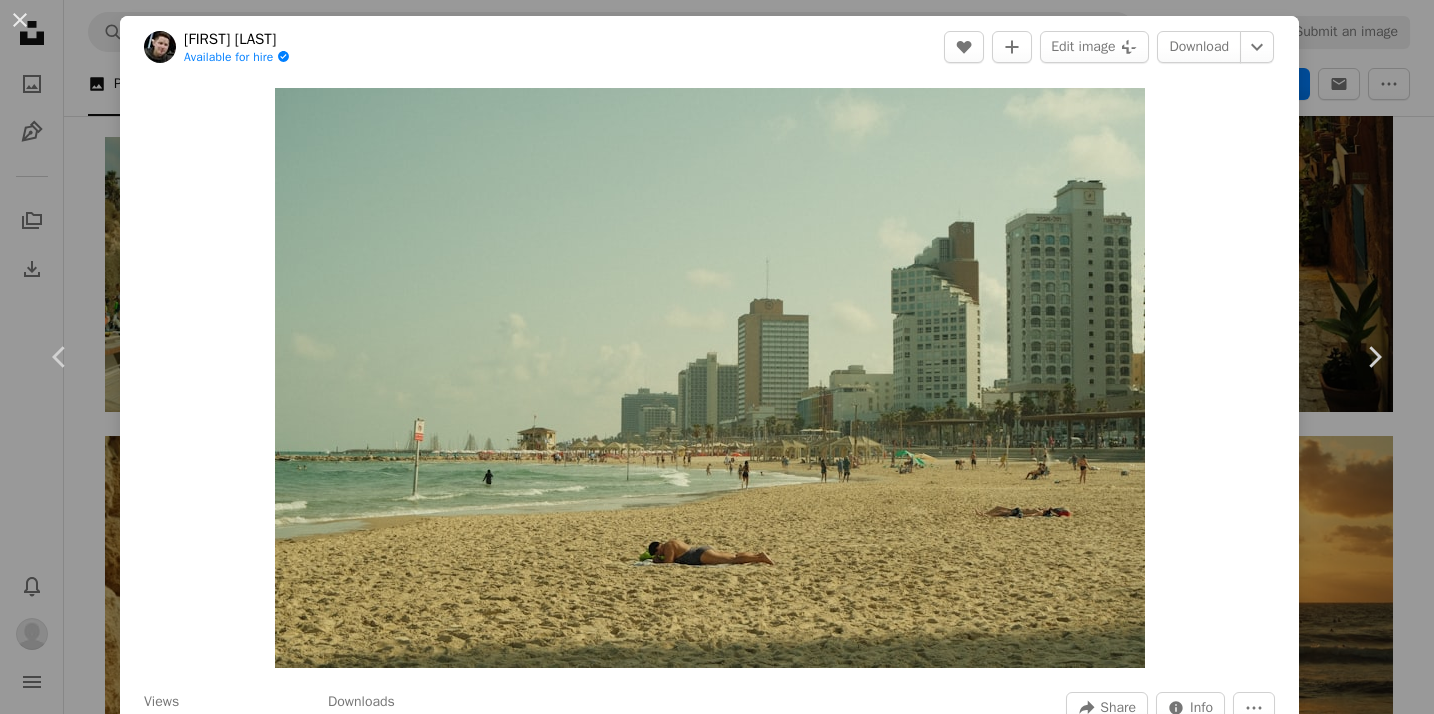 click on "An X shape Add to Collection Confirm your account to create collection A checkmark A plus sign 0 photos A lock My first collection Create new collection Name 60 Description  (optional) 250 Make collection private A lock Cancel Create collection" at bounding box center [717, 3227] 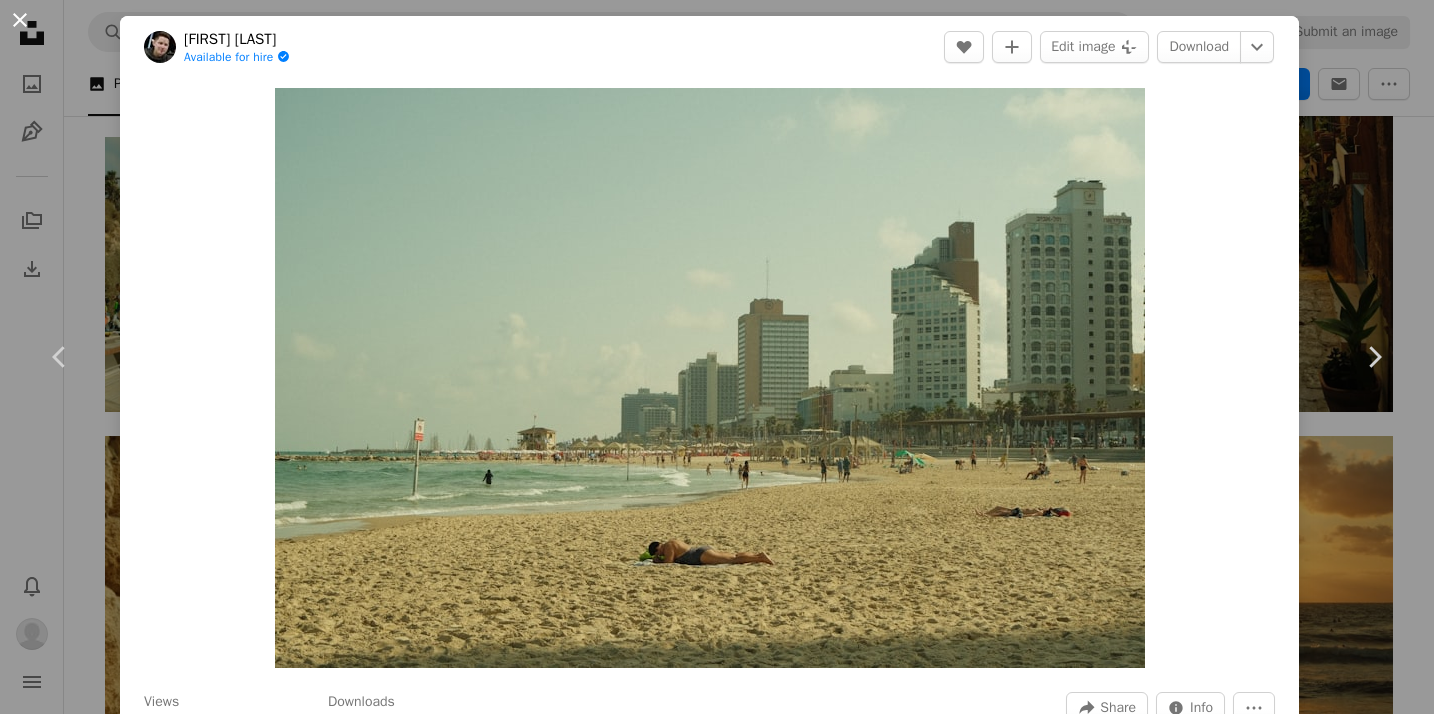 click on "An X shape" at bounding box center (20, 20) 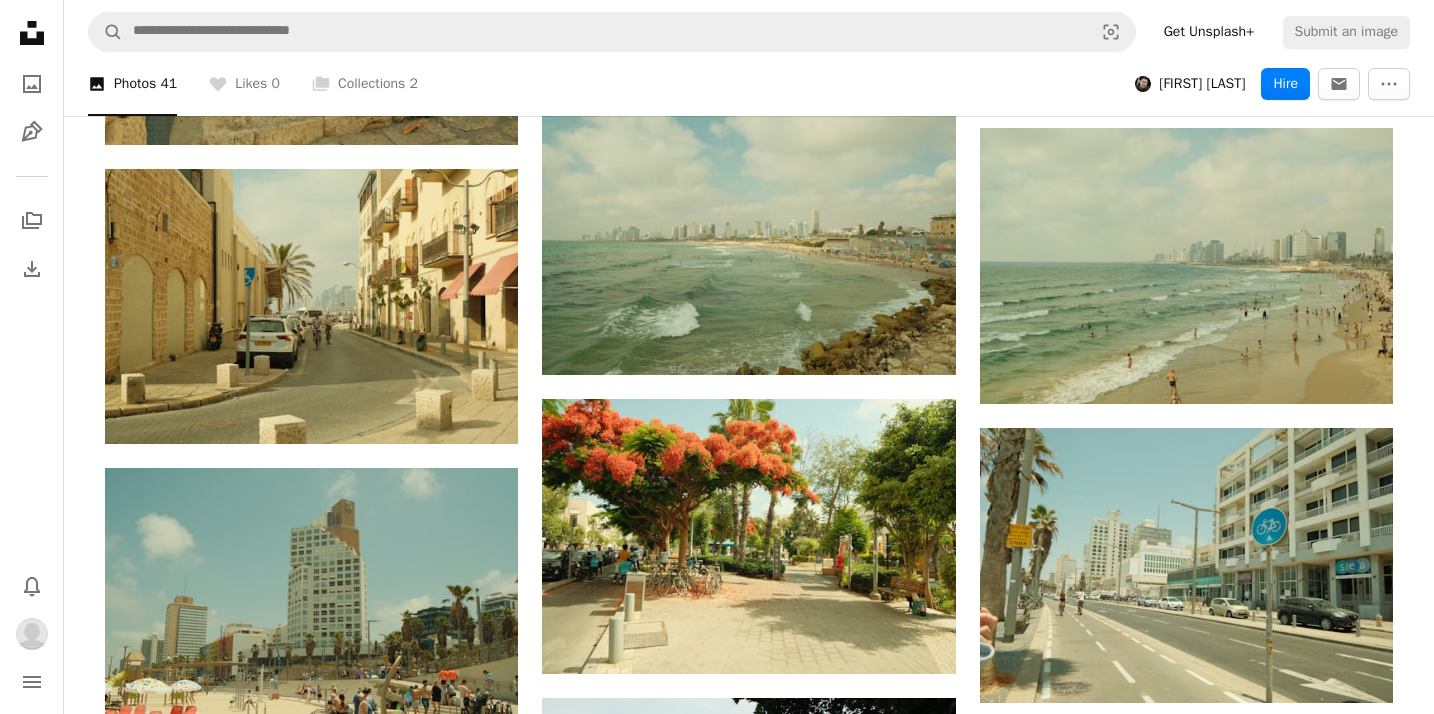 scroll, scrollTop: 3765, scrollLeft: 0, axis: vertical 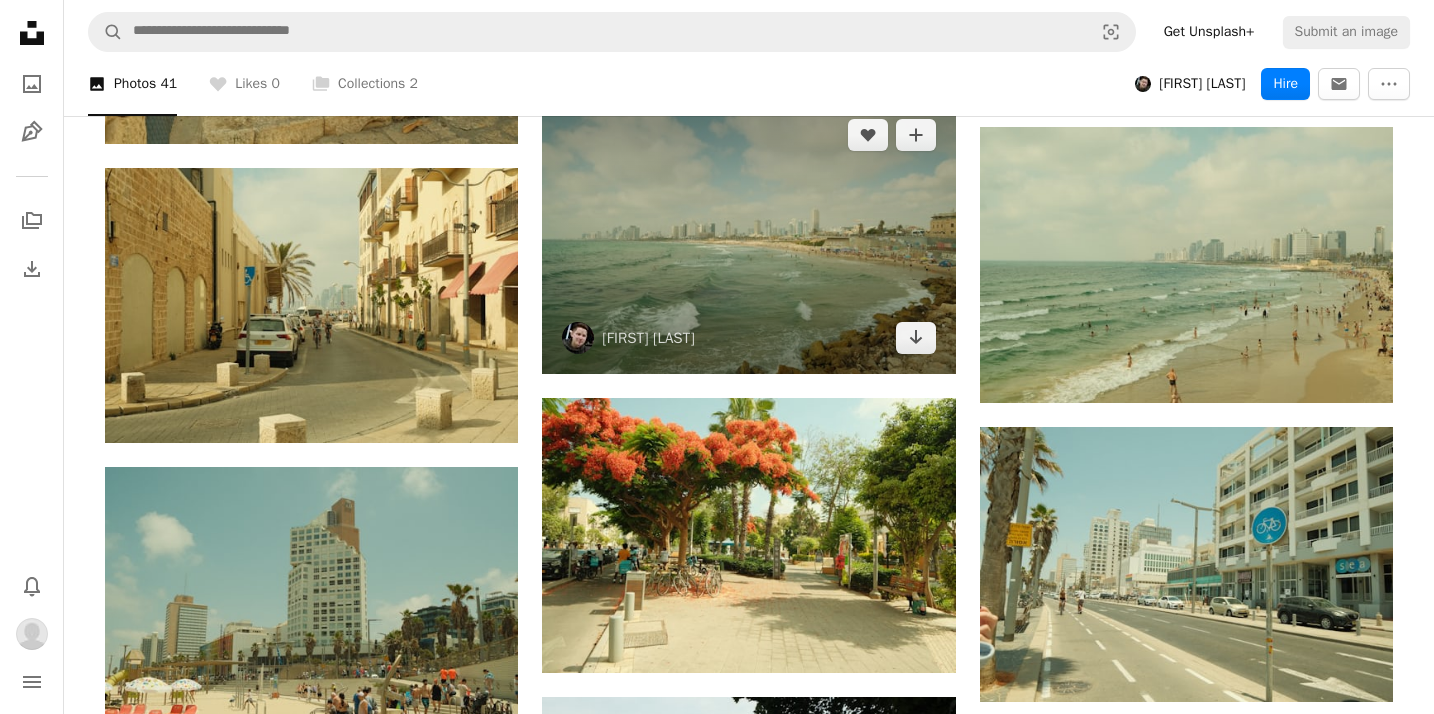 click at bounding box center [748, 236] 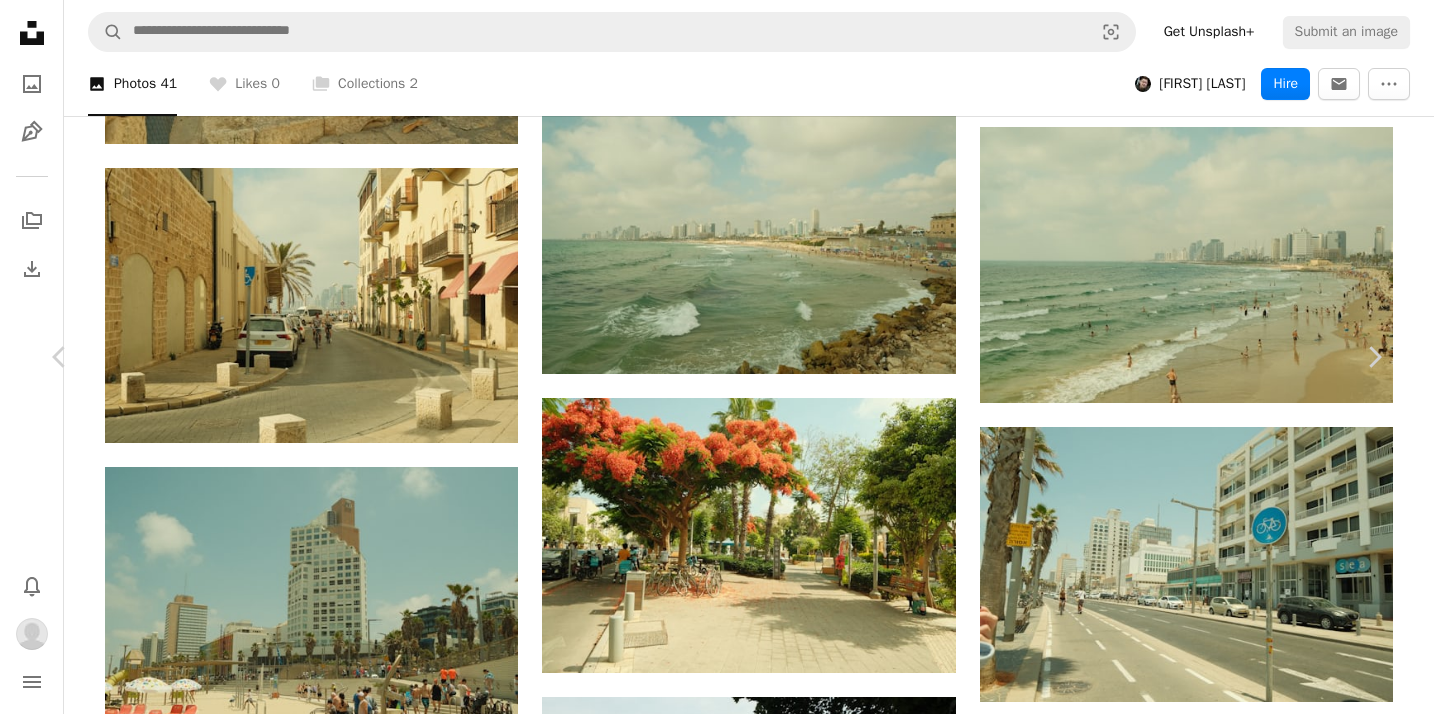 click on "An X shape" at bounding box center (20, 20) 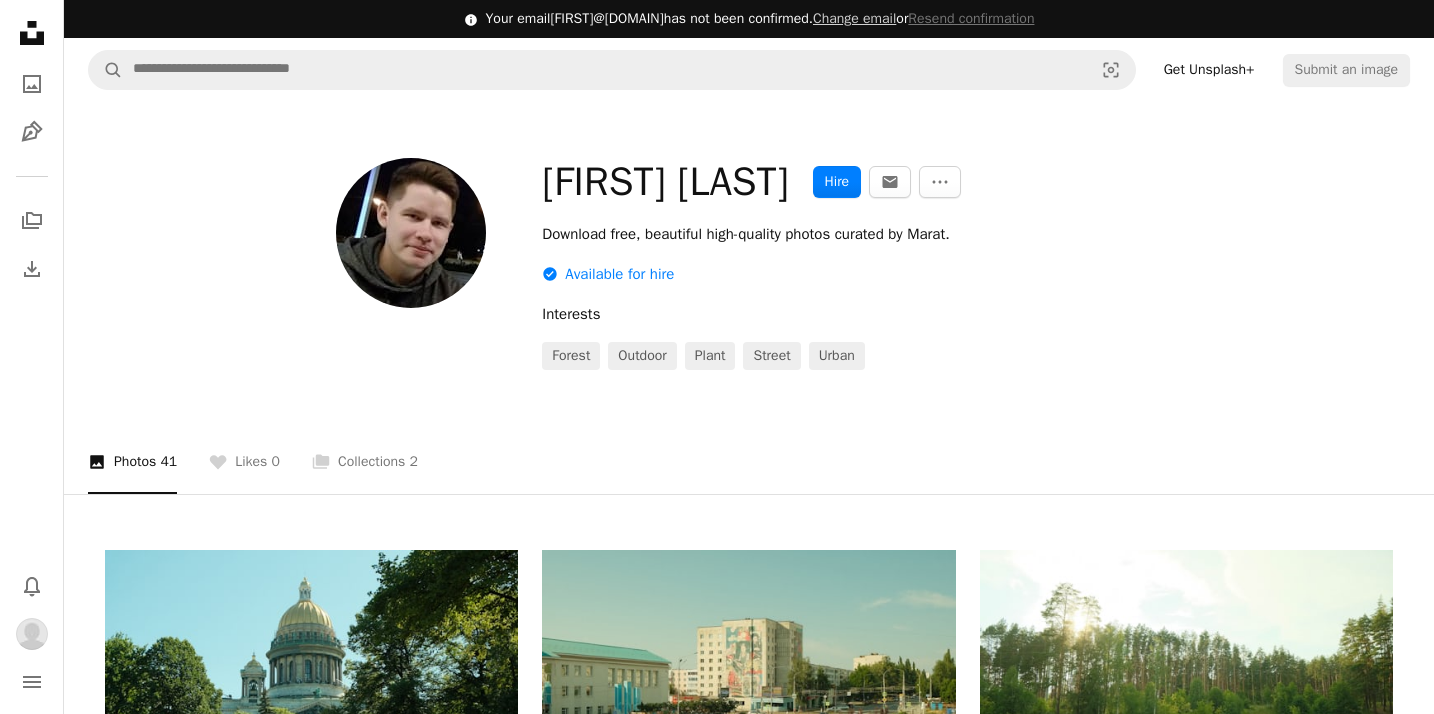 scroll, scrollTop: 0, scrollLeft: 0, axis: both 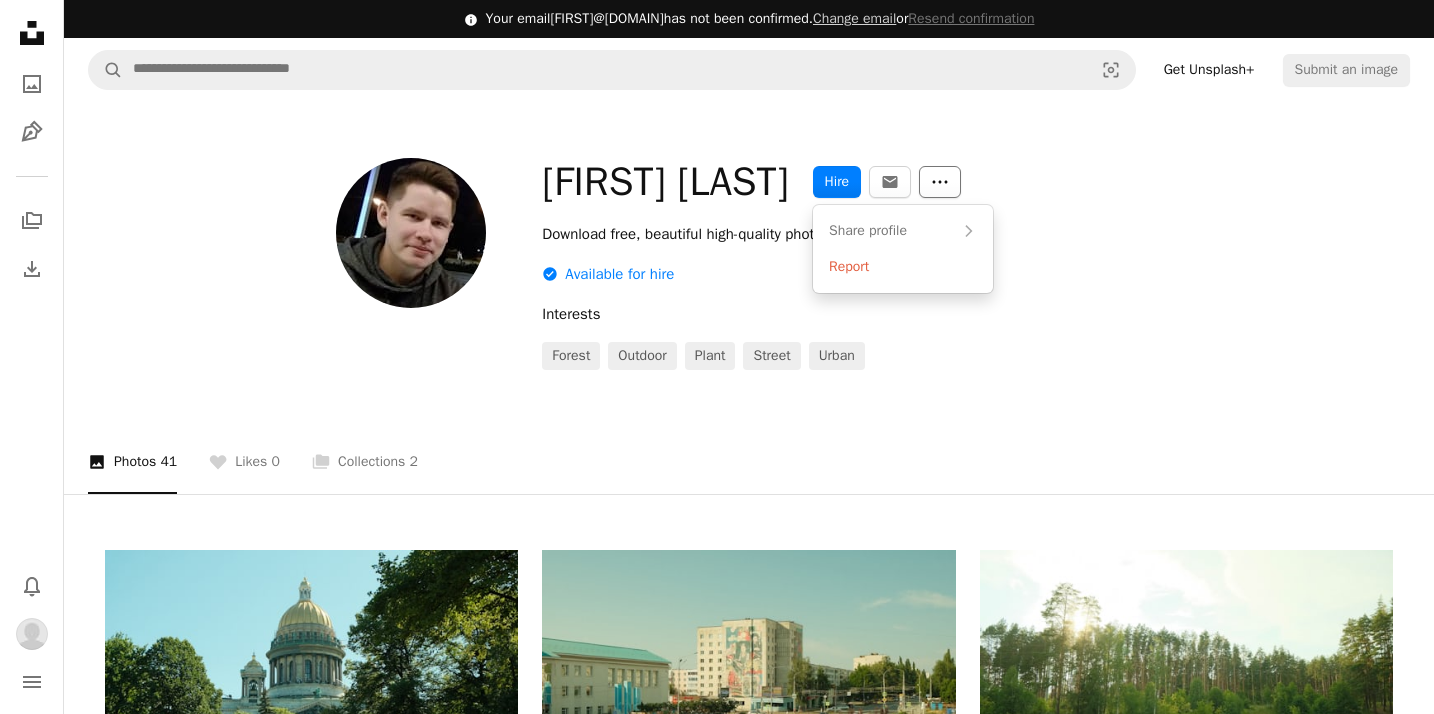 click on "More Actions" 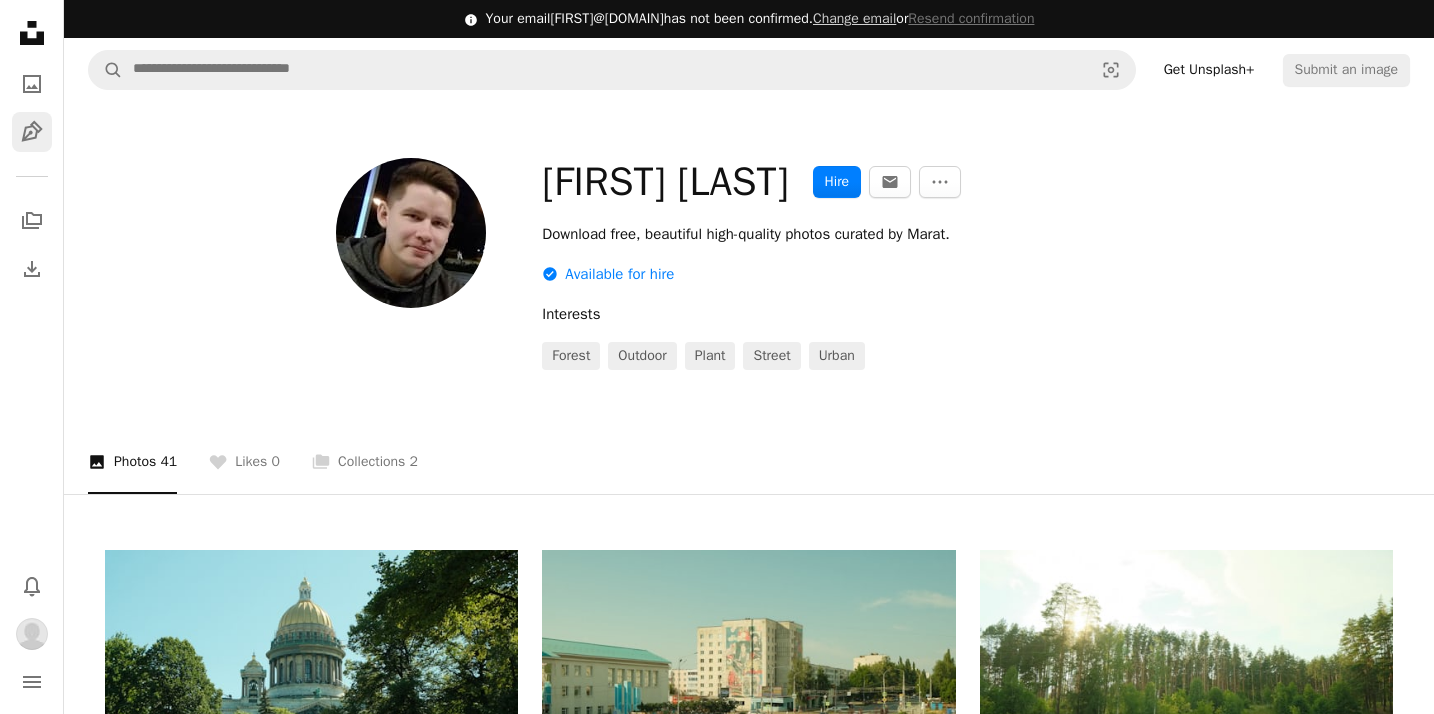 click on "Pen Tool" 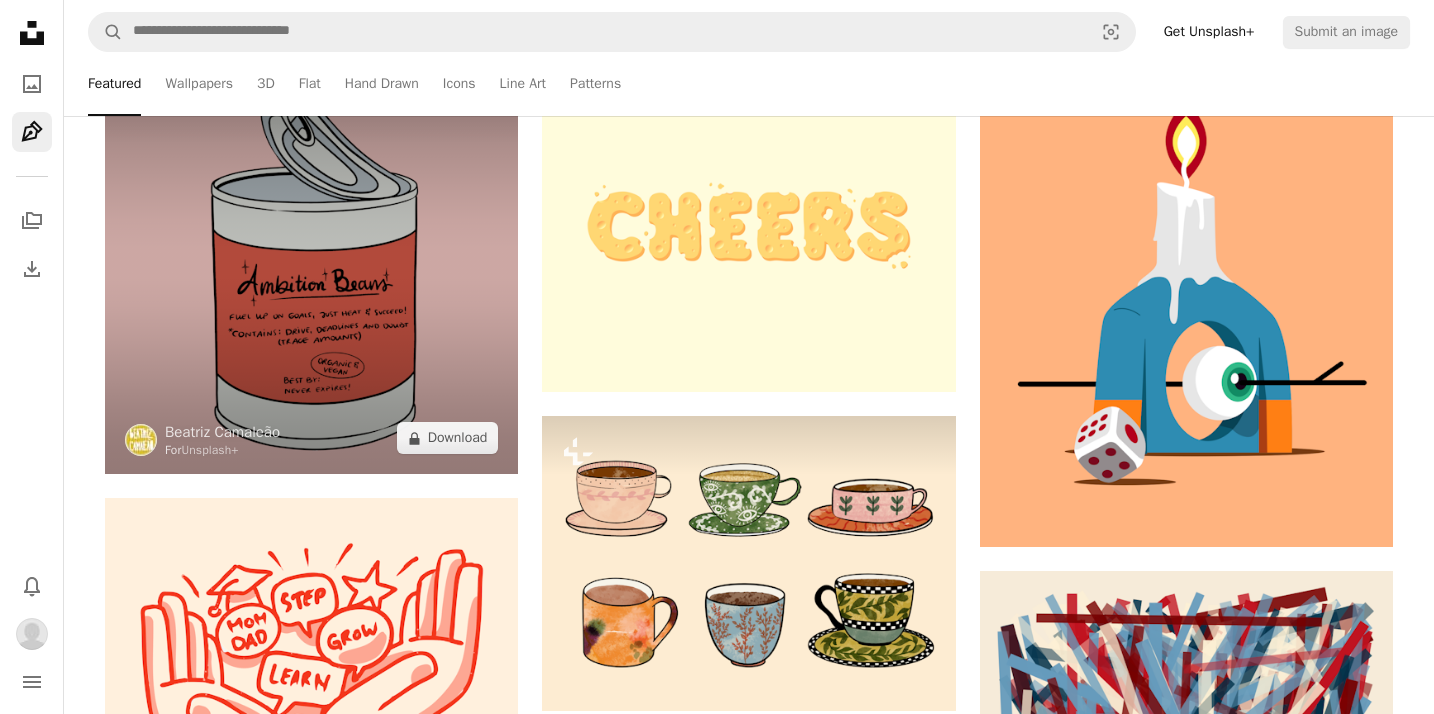 scroll, scrollTop: 512, scrollLeft: 0, axis: vertical 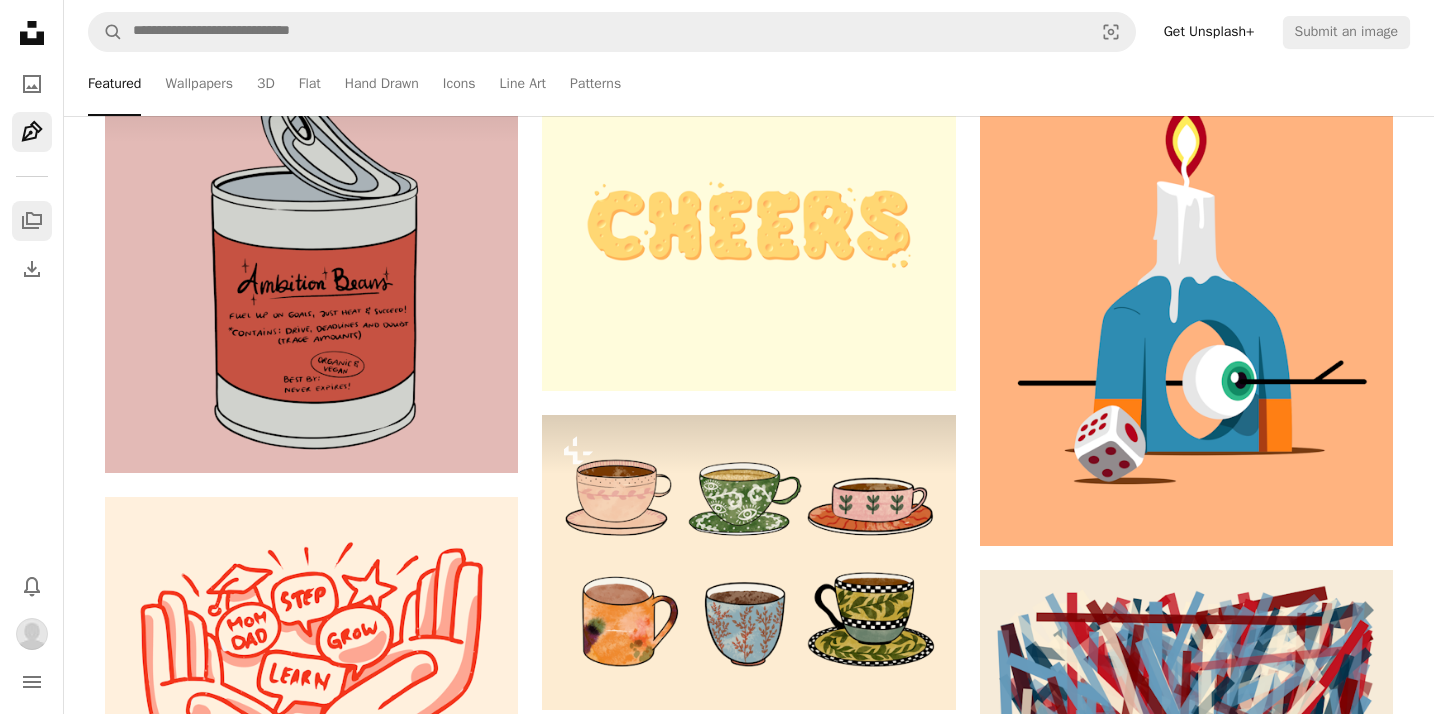 click on "A stack of folders" 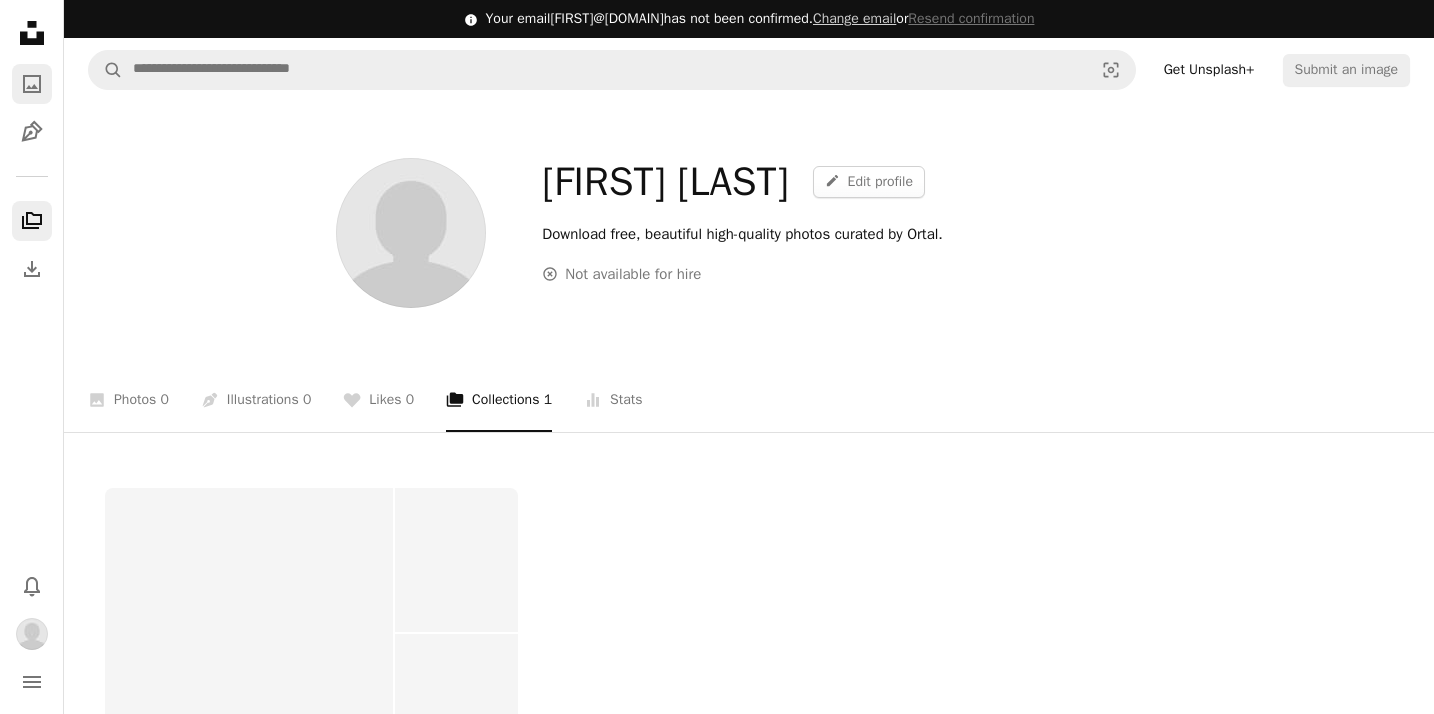 click 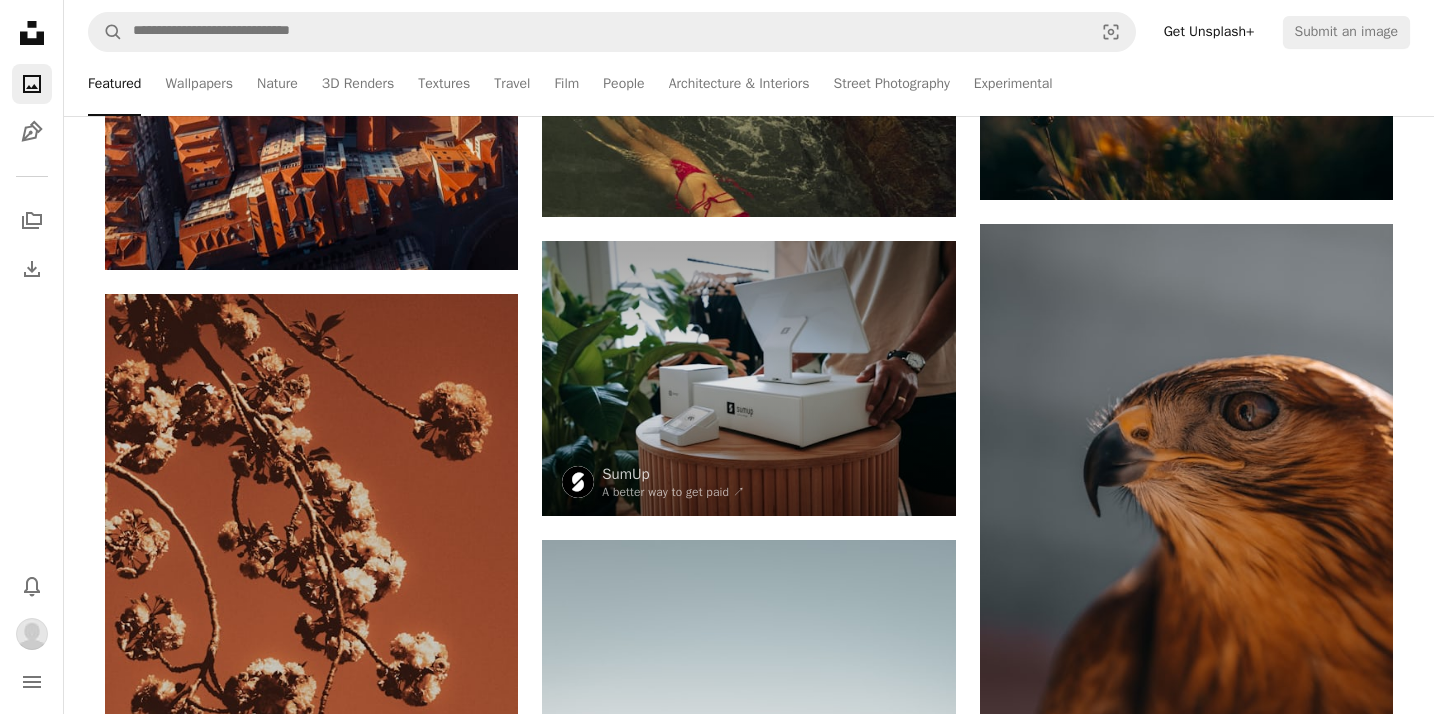 scroll, scrollTop: 1883, scrollLeft: 0, axis: vertical 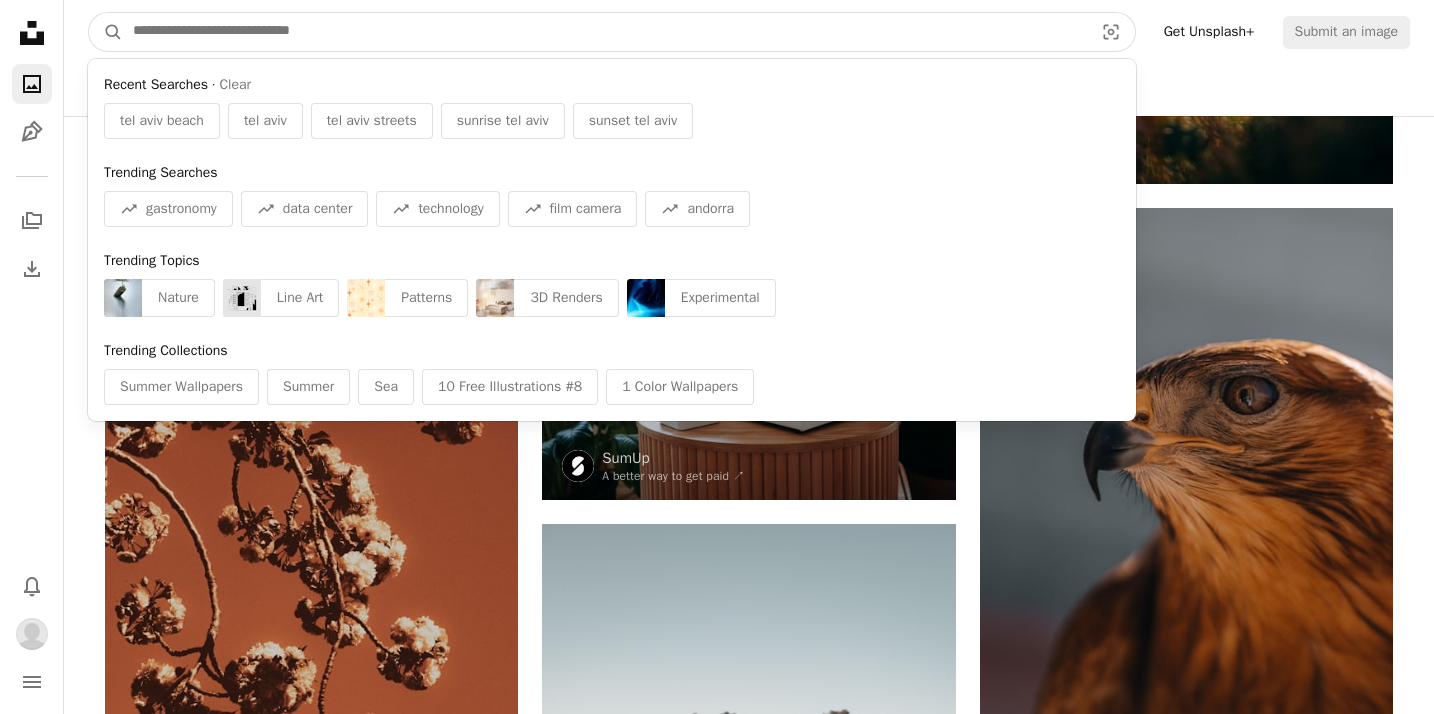 click at bounding box center (605, 32) 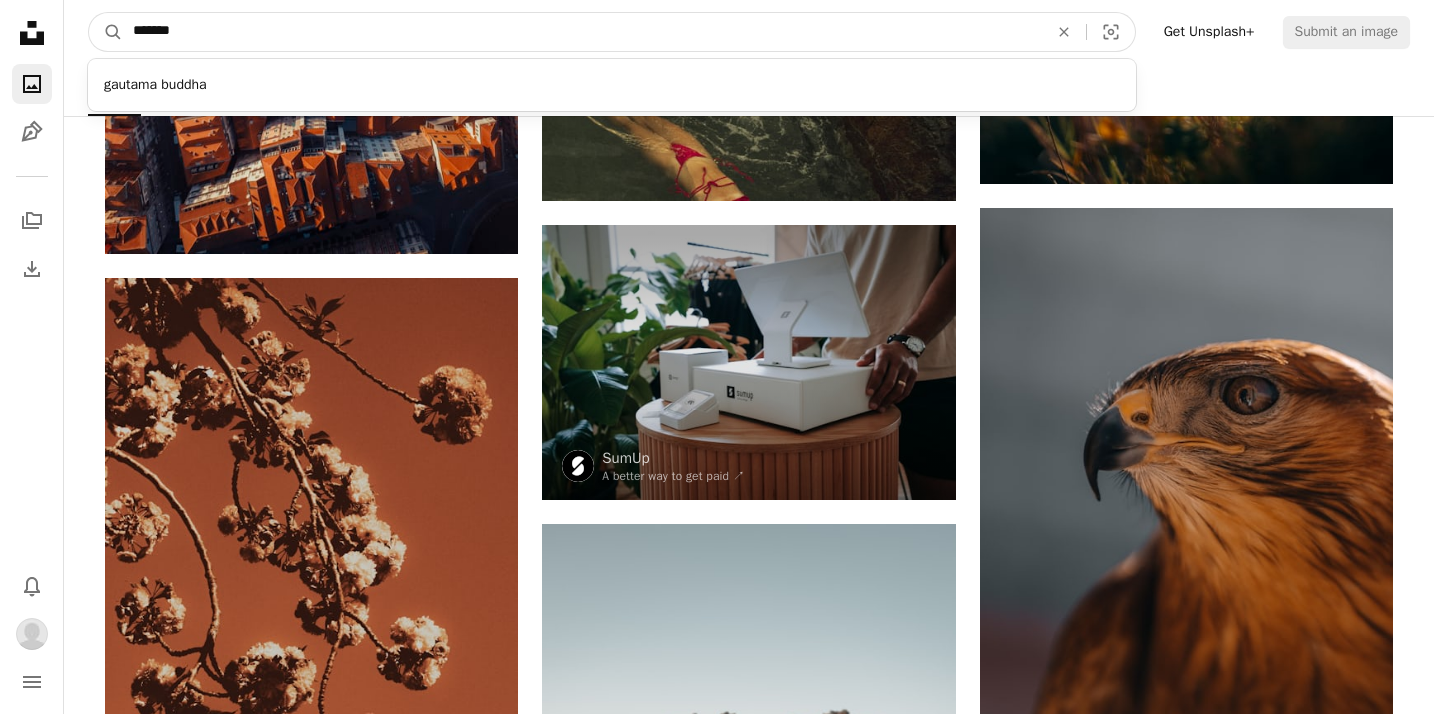type on "********" 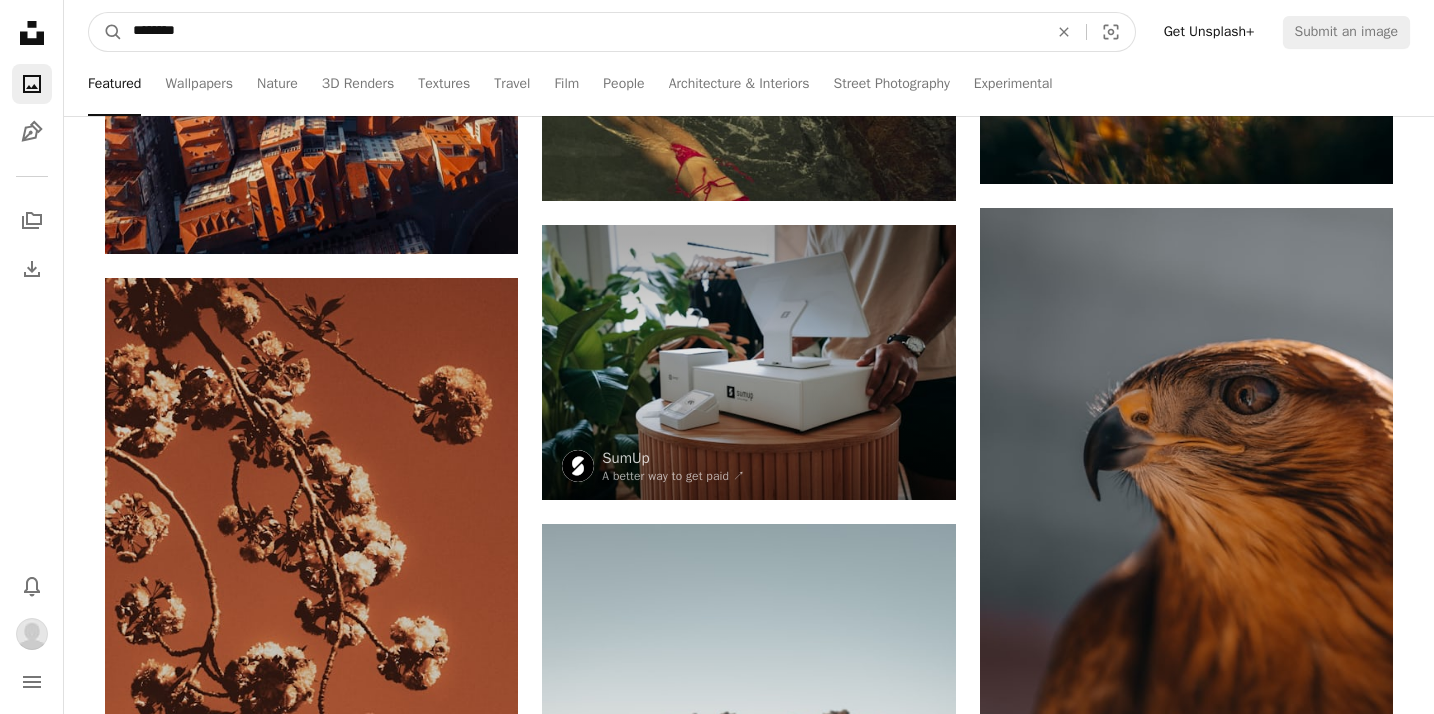 click on "A magnifying glass" at bounding box center [106, 32] 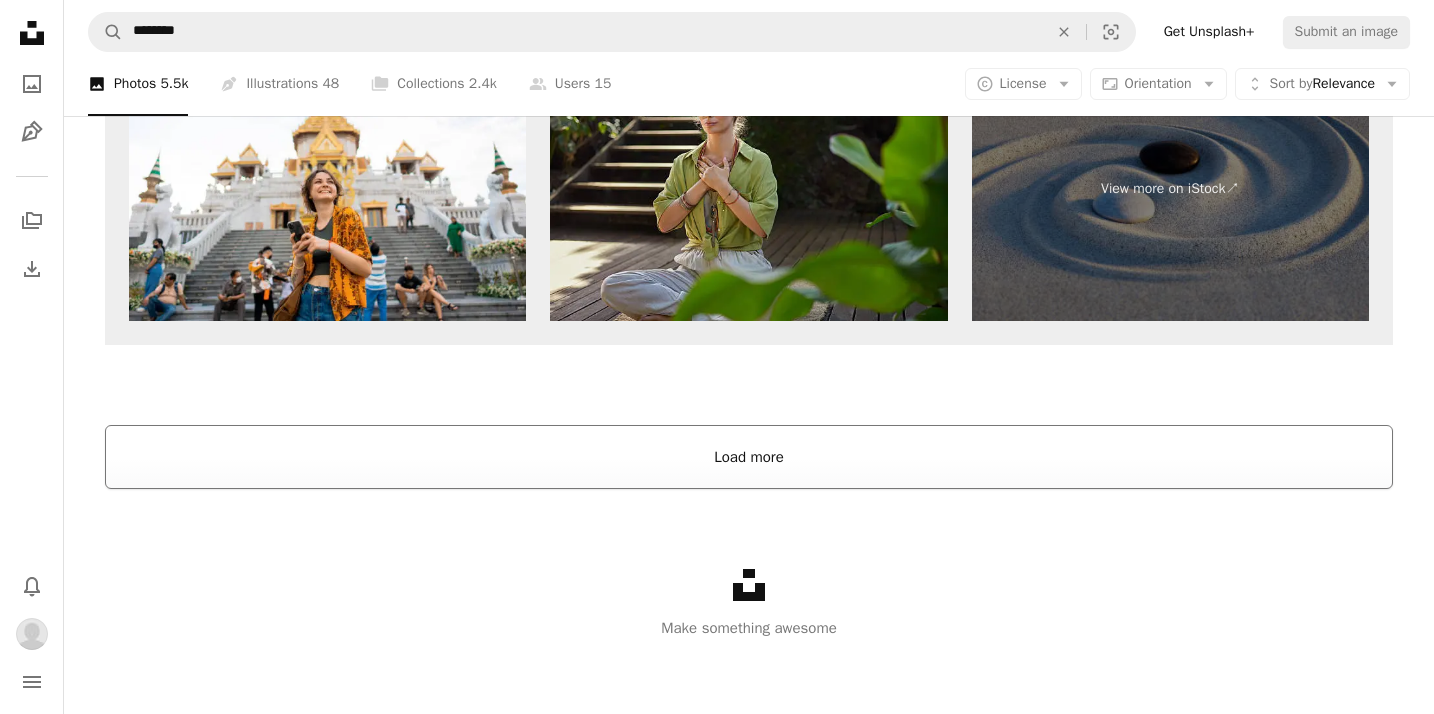 click on "Load more" at bounding box center [749, 457] 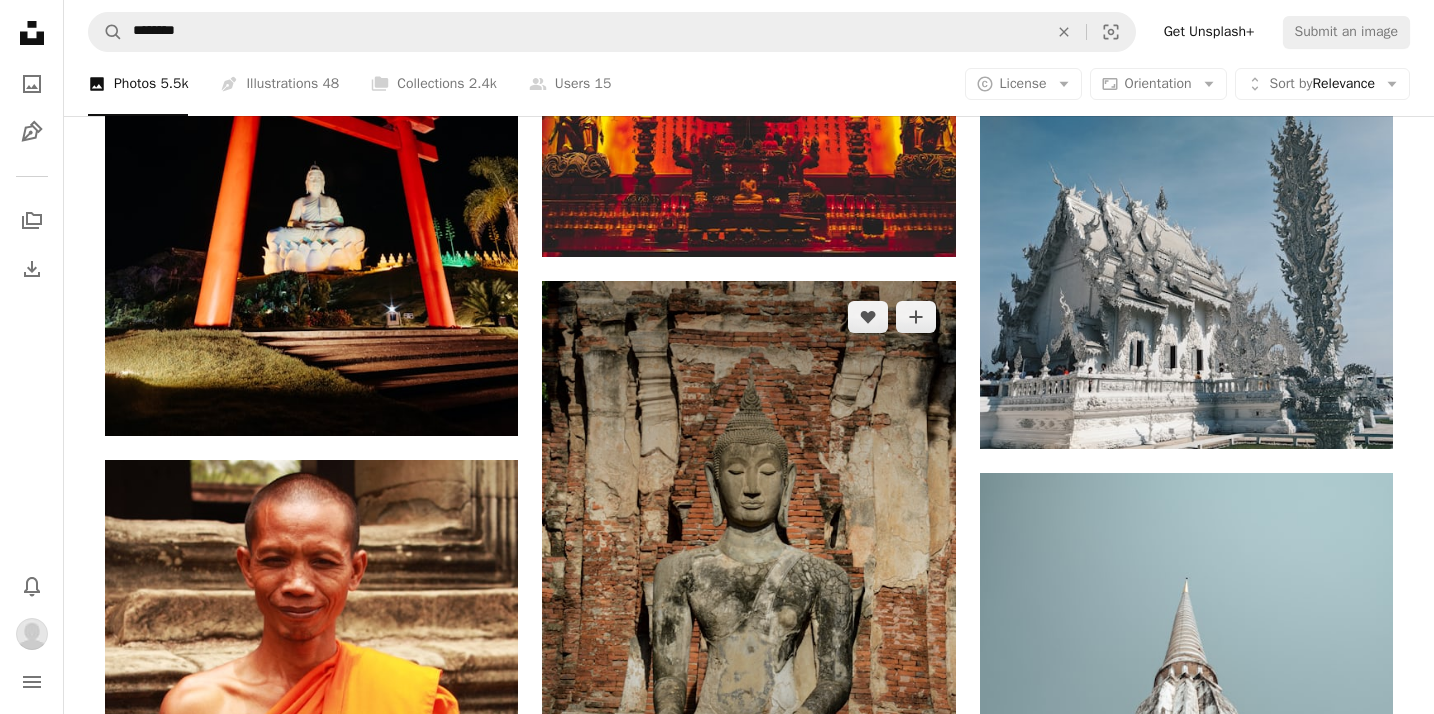 scroll, scrollTop: 18252, scrollLeft: 0, axis: vertical 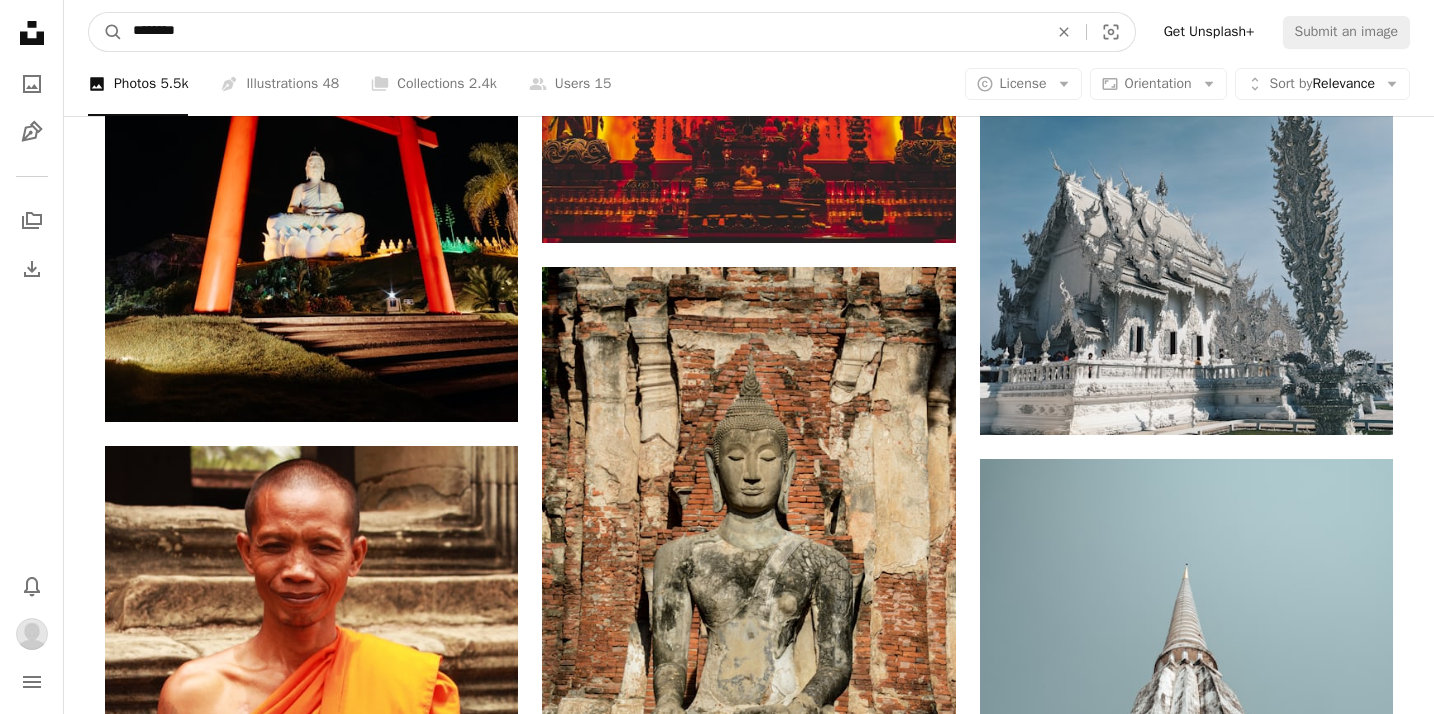 click on "********" at bounding box center (582, 32) 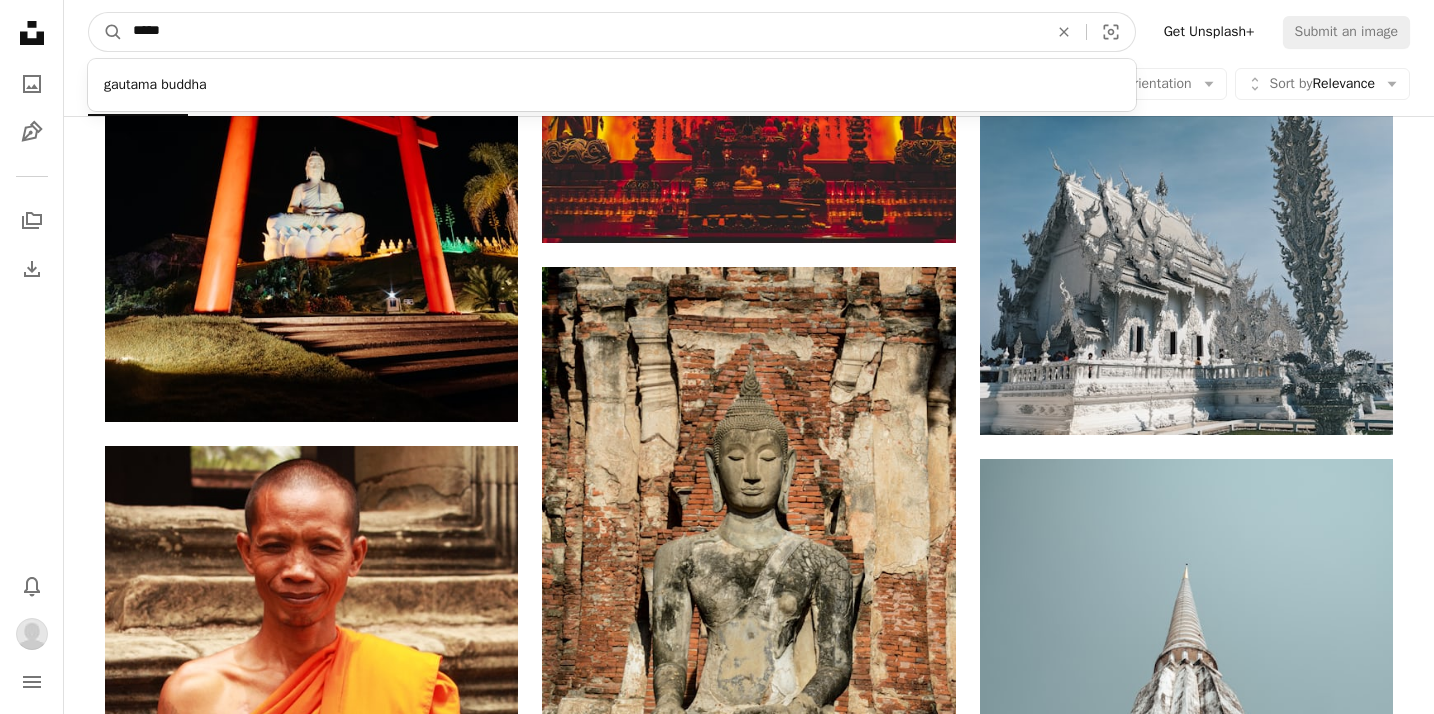 type on "******" 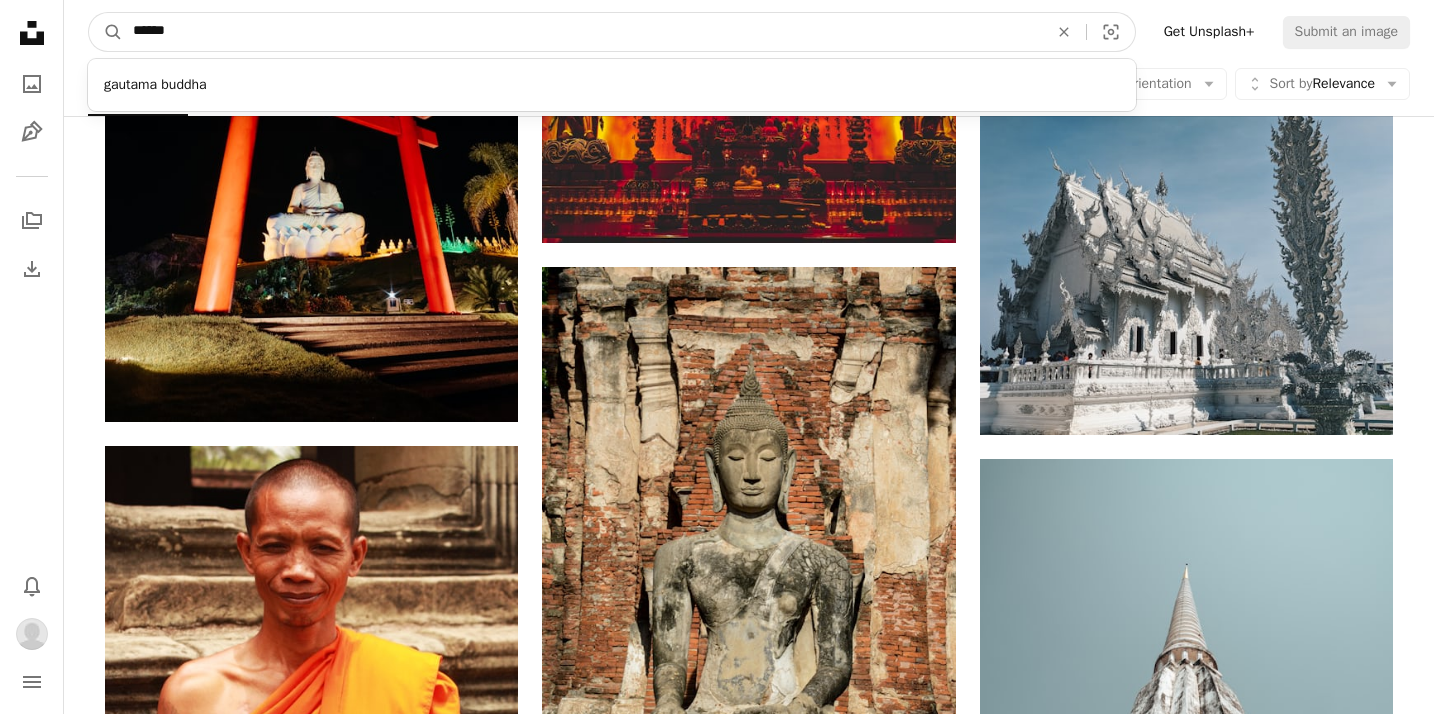click on "A magnifying glass" at bounding box center [106, 32] 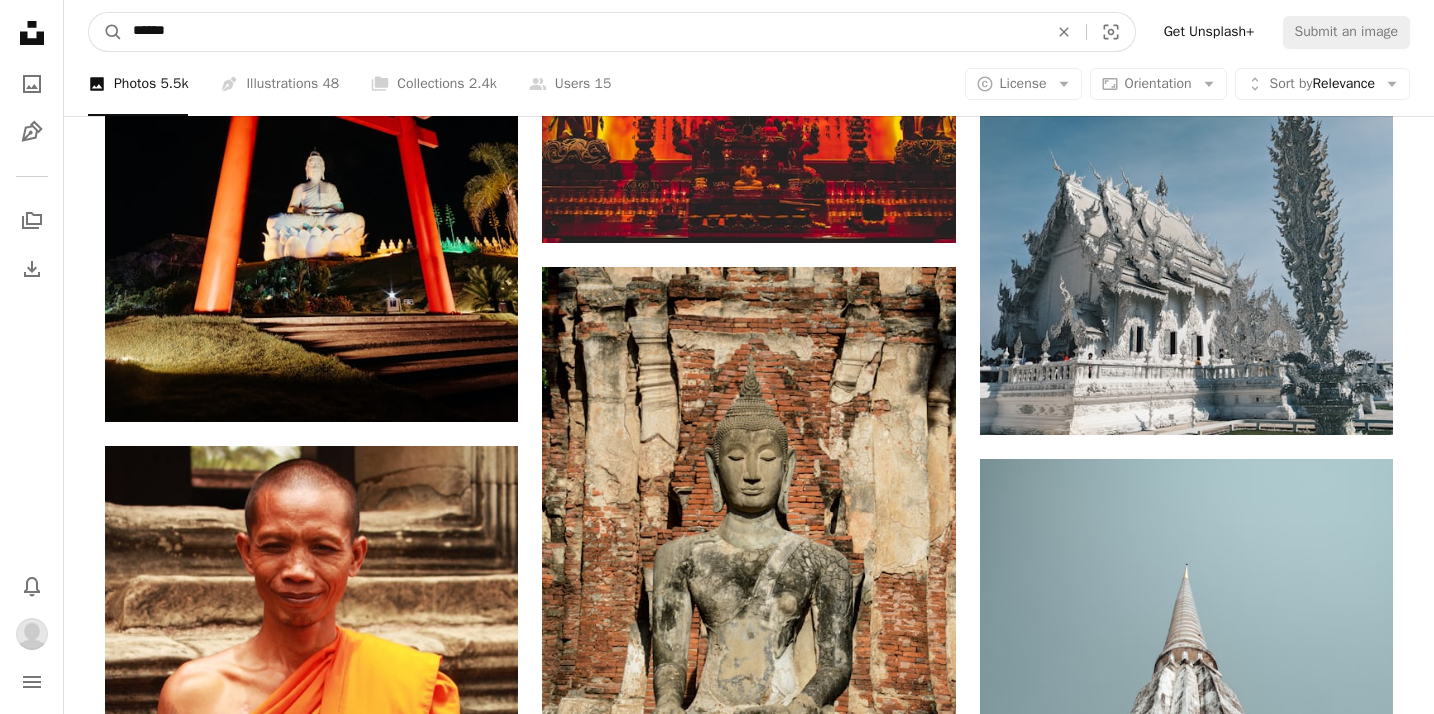 scroll, scrollTop: 0, scrollLeft: 0, axis: both 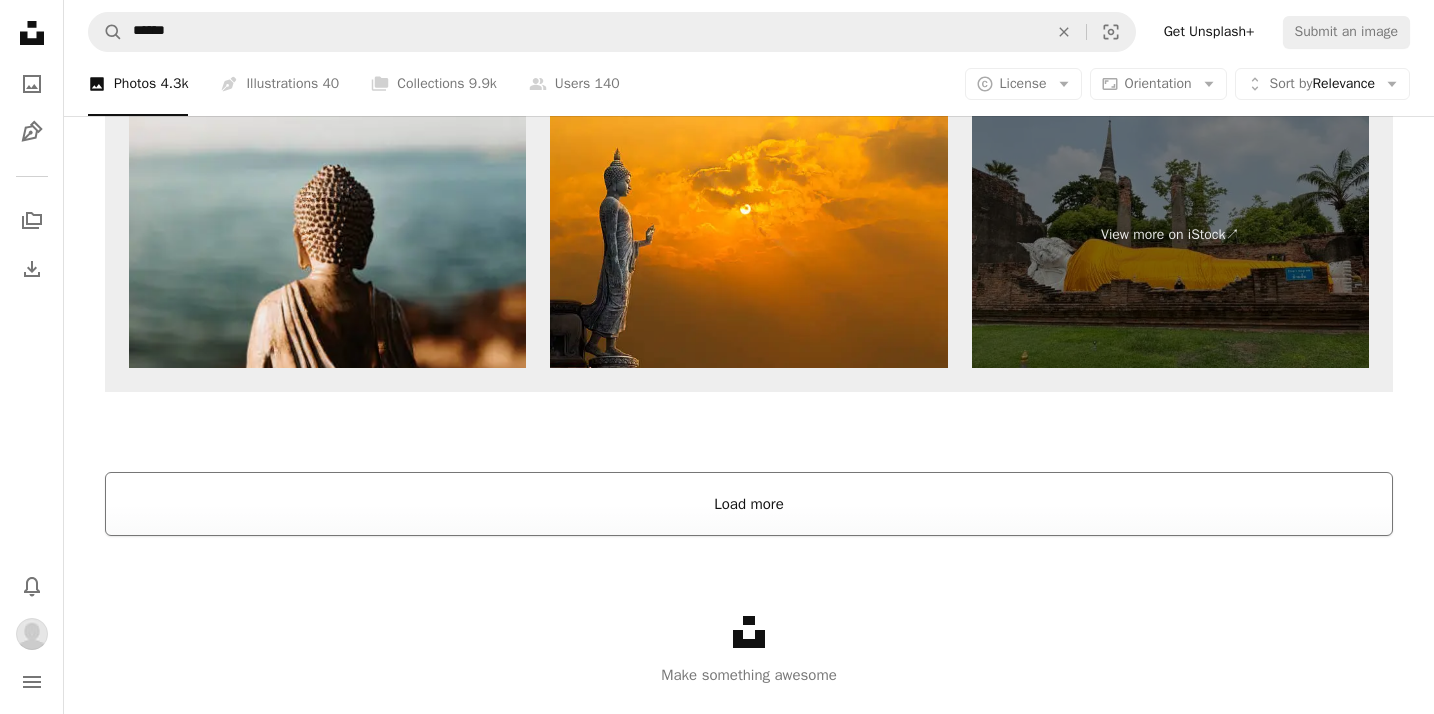 click on "Load more" at bounding box center (749, 504) 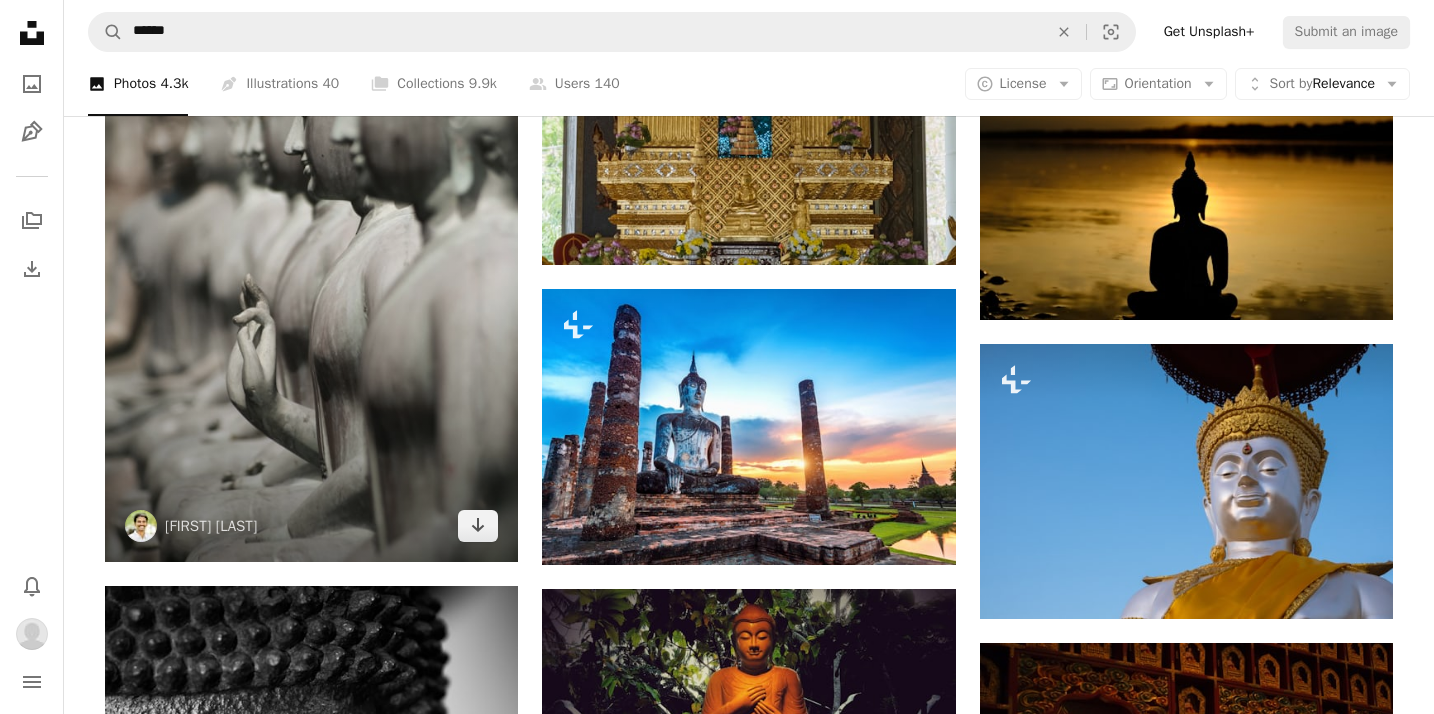 scroll, scrollTop: 14550, scrollLeft: 0, axis: vertical 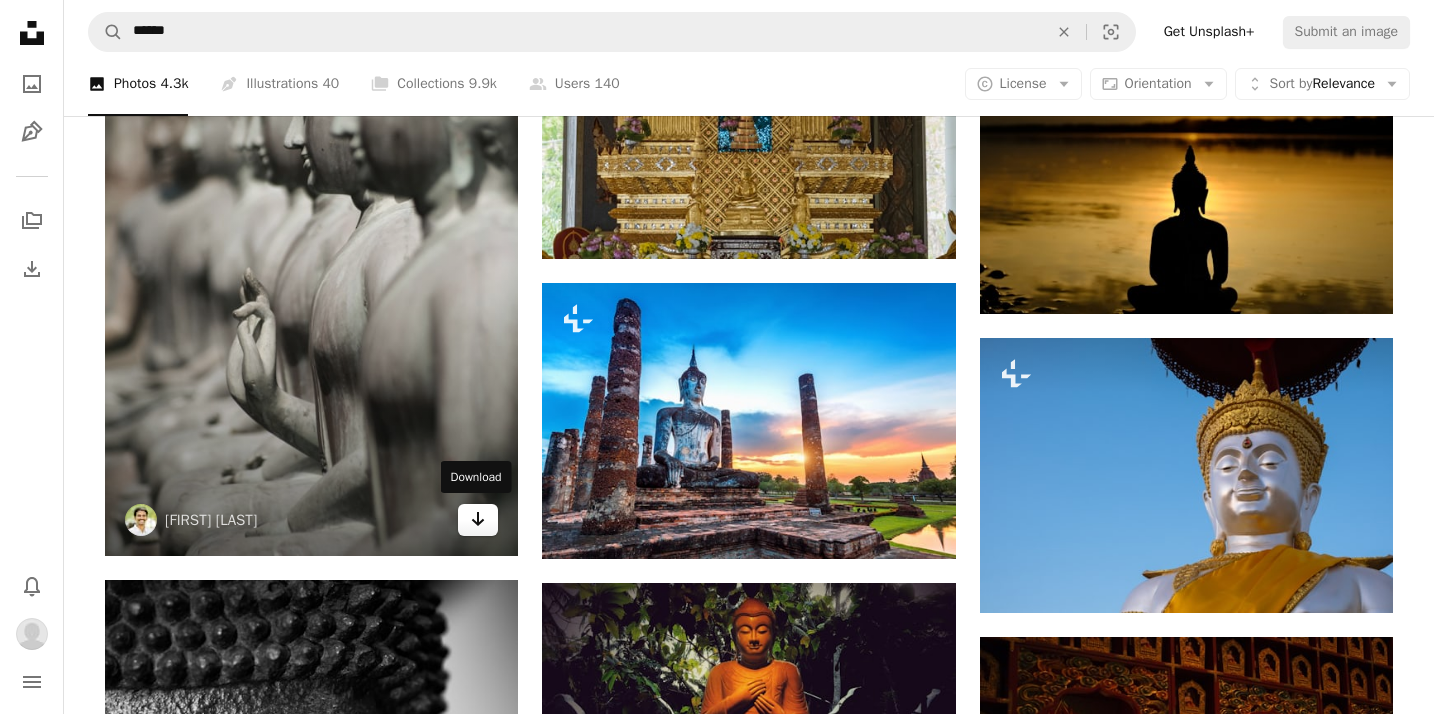 click on "Arrow pointing down" 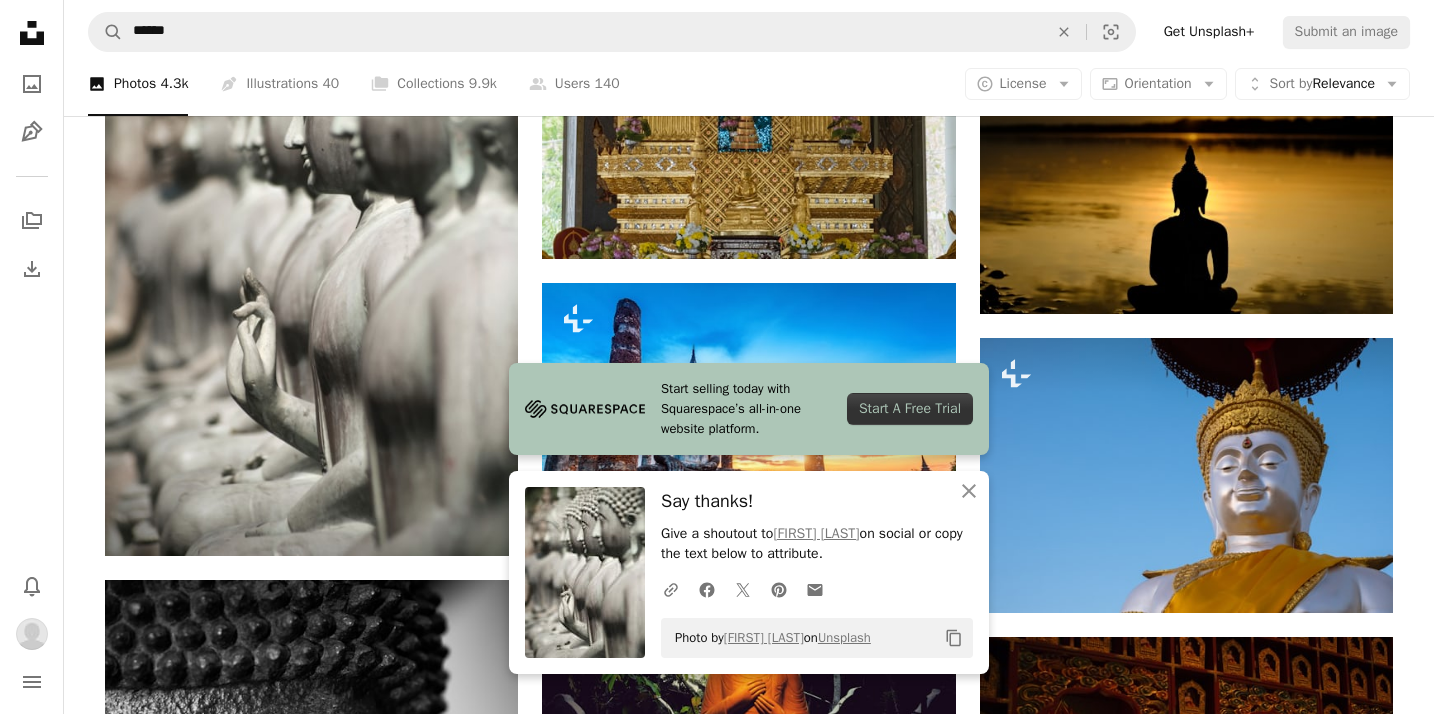 scroll, scrollTop: 14607, scrollLeft: 0, axis: vertical 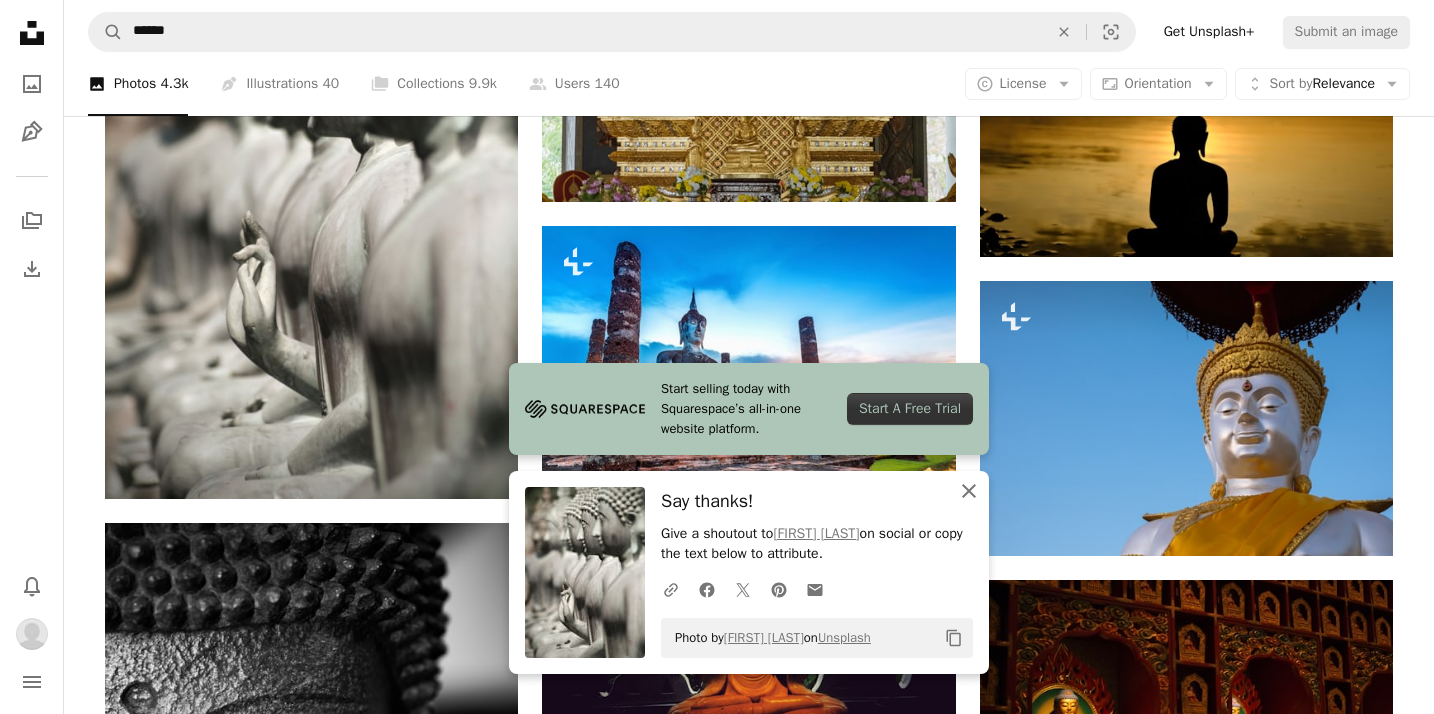 click on "An X shape" 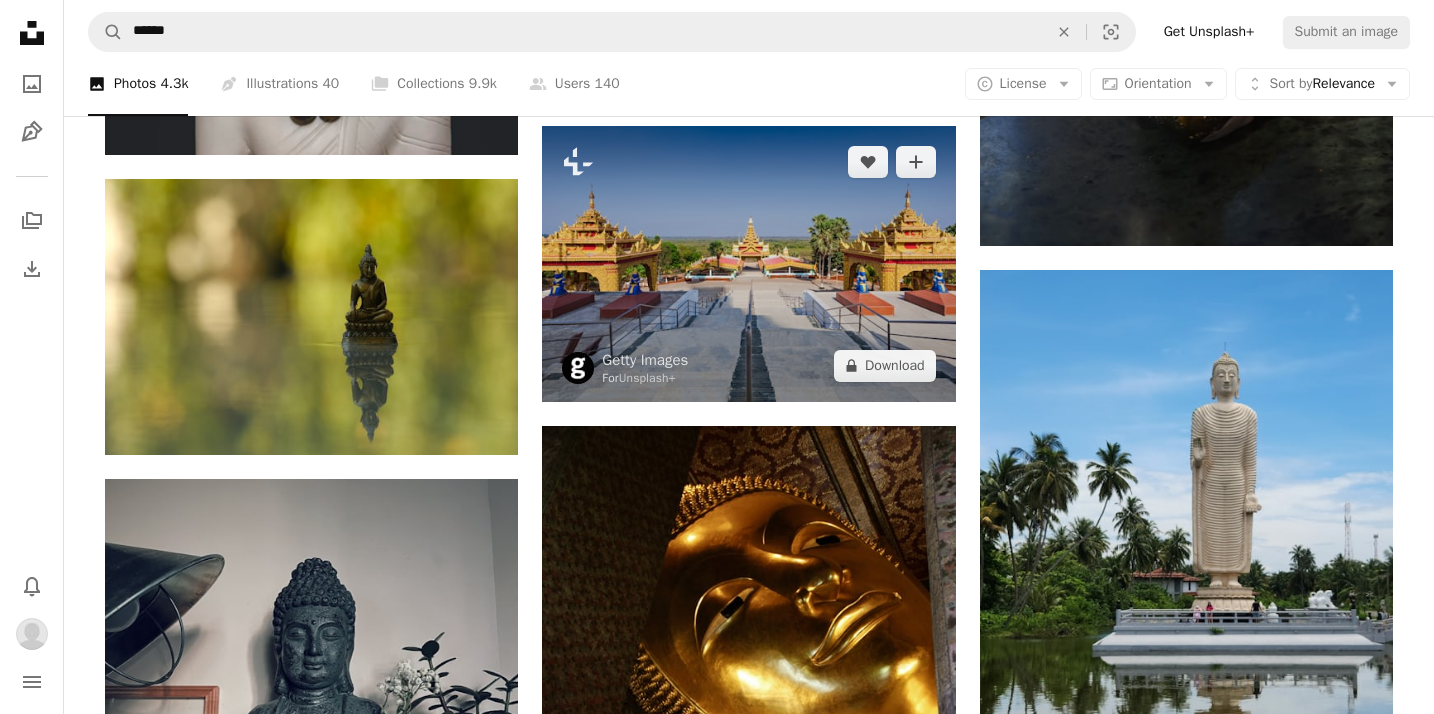 scroll, scrollTop: 124691, scrollLeft: 0, axis: vertical 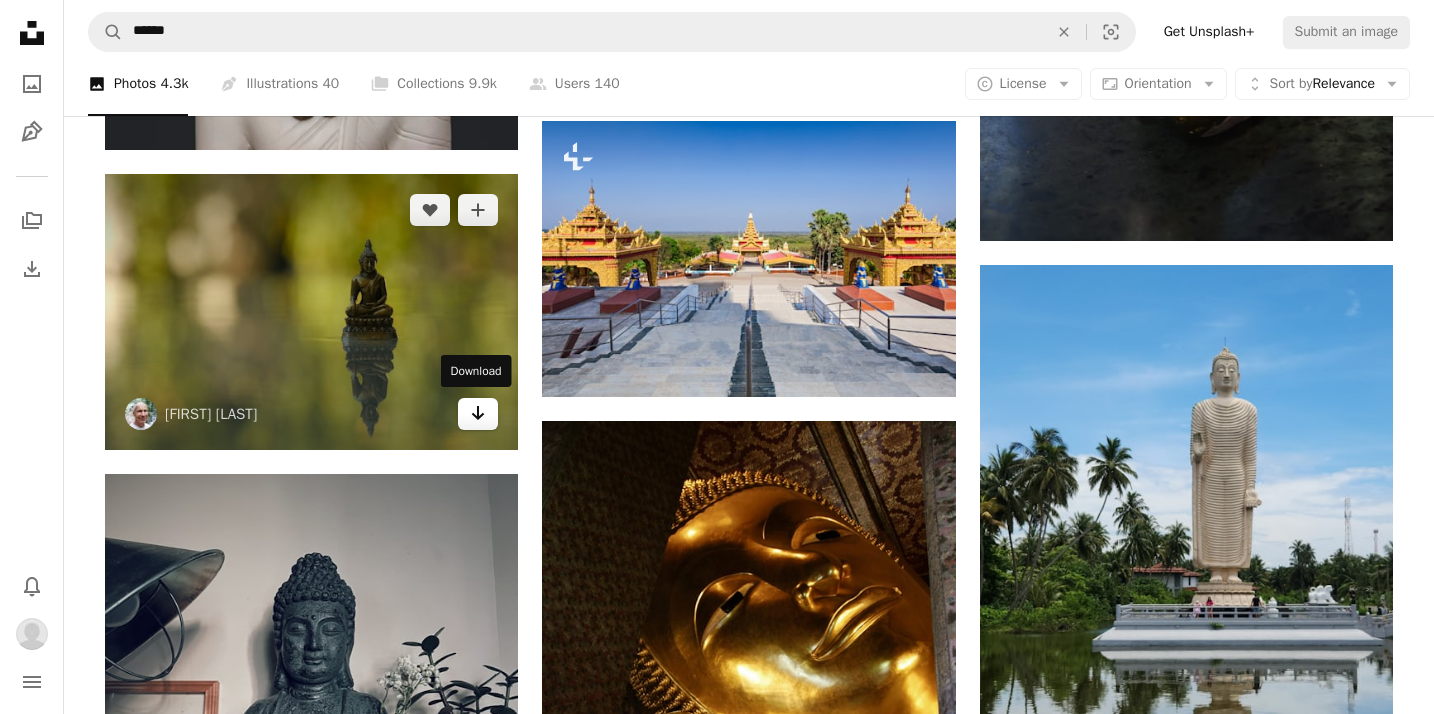 click on "Arrow pointing down" at bounding box center [478, 414] 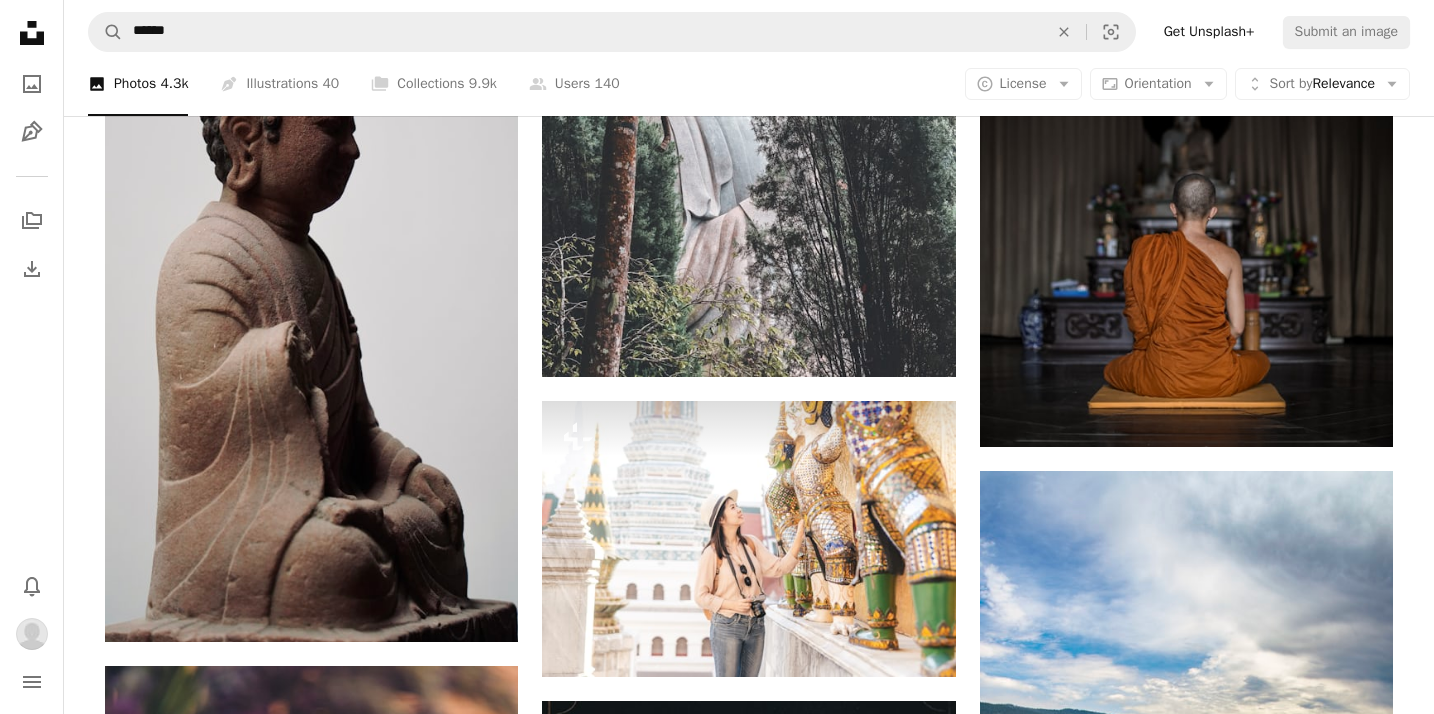scroll, scrollTop: 151677, scrollLeft: 0, axis: vertical 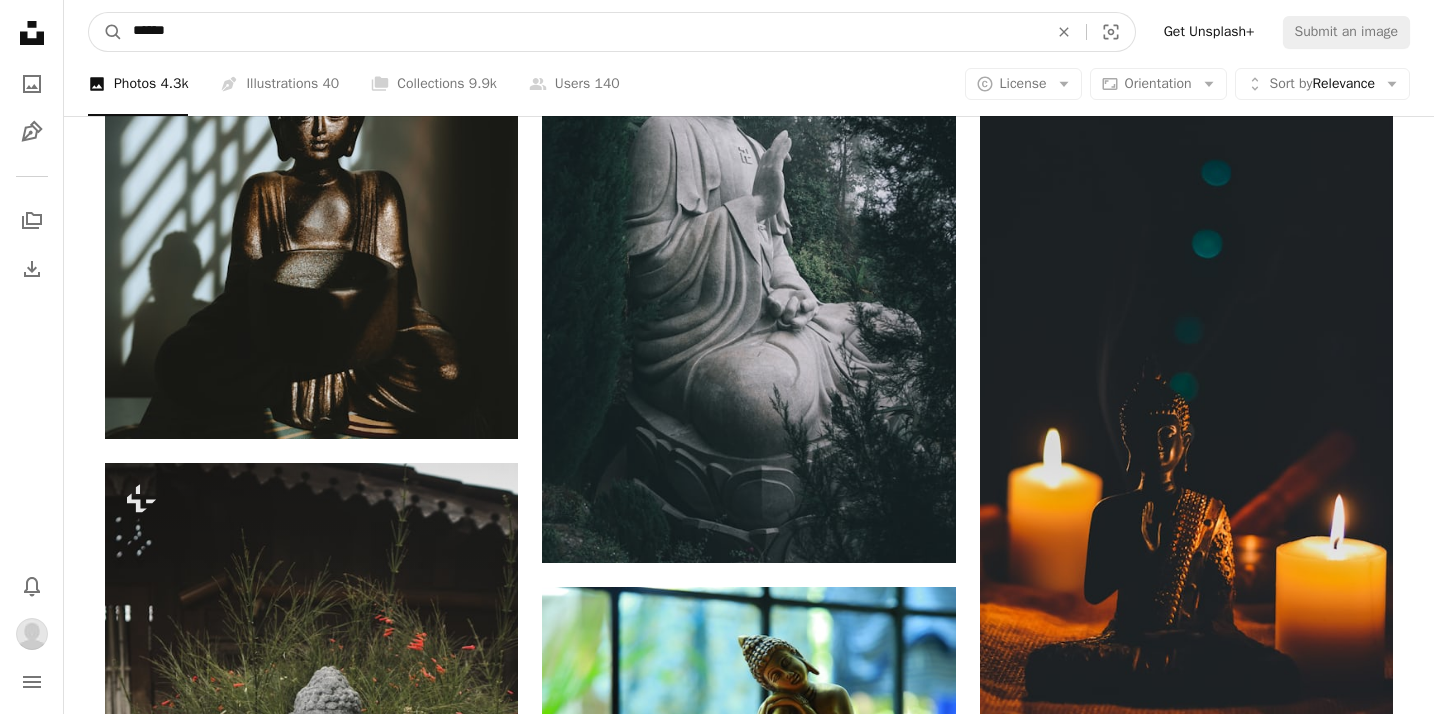 click on "******" at bounding box center [582, 32] 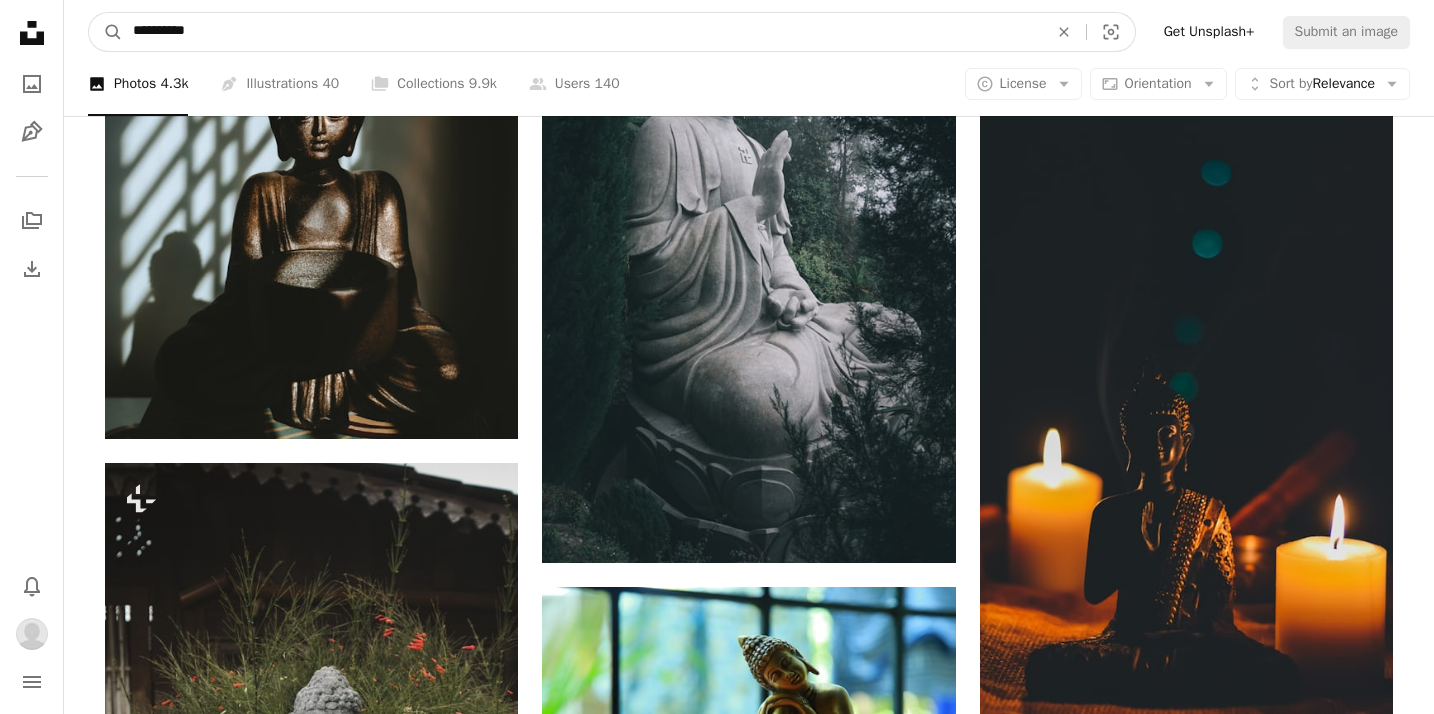 type on "**********" 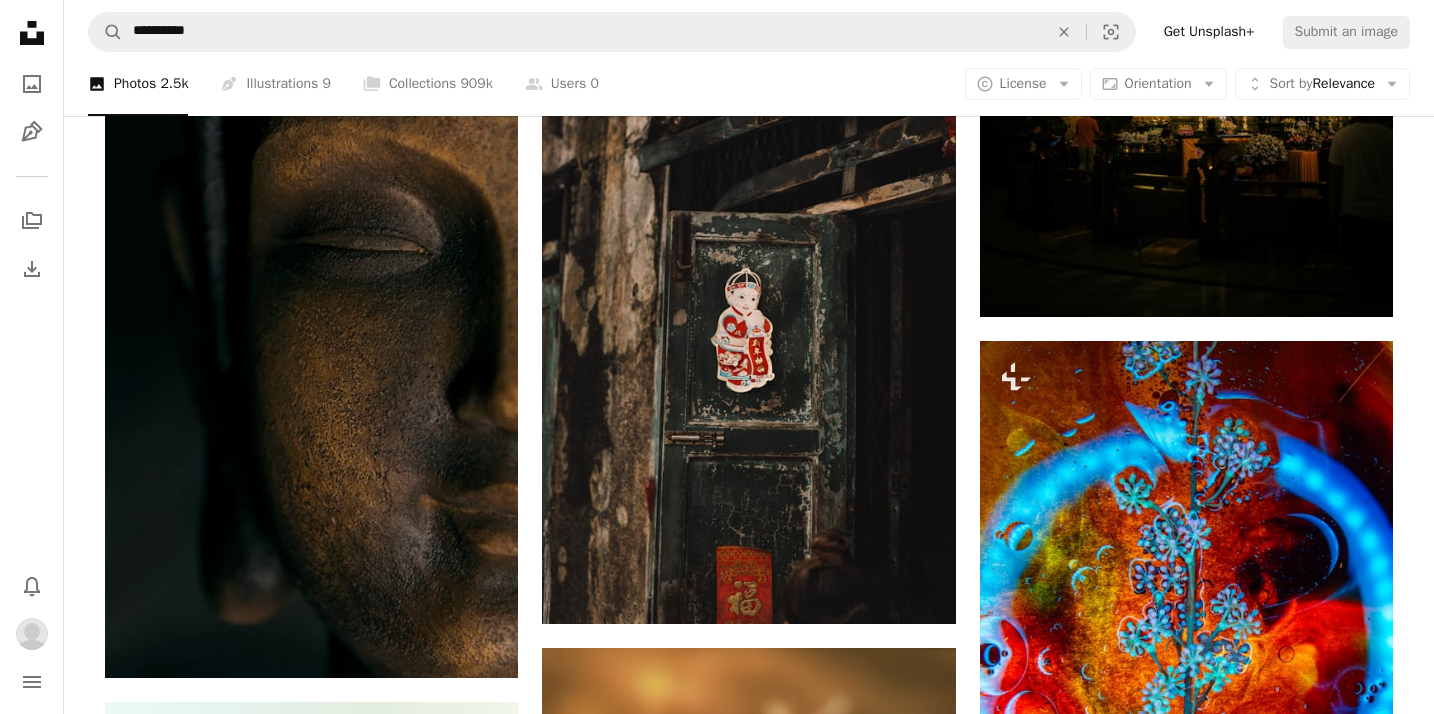 scroll, scrollTop: 47150, scrollLeft: 0, axis: vertical 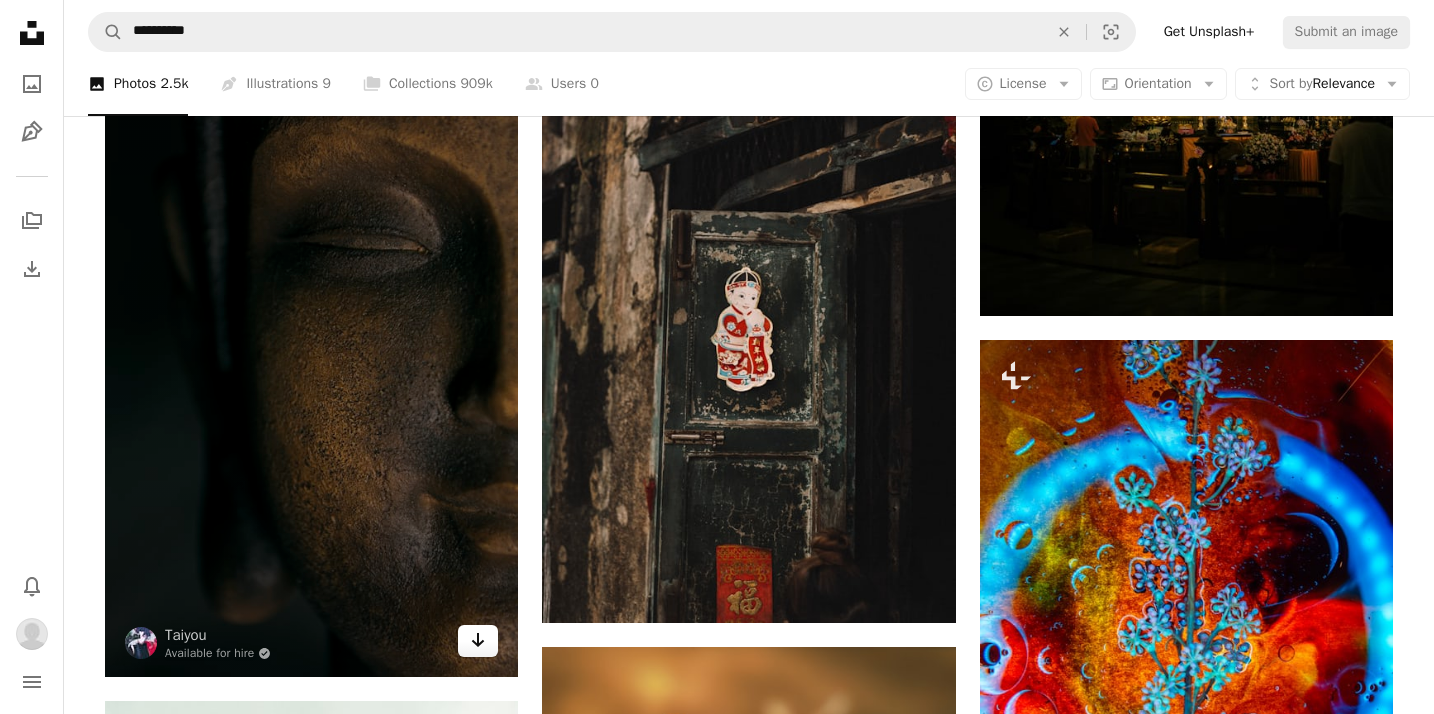 click on "Arrow pointing down" 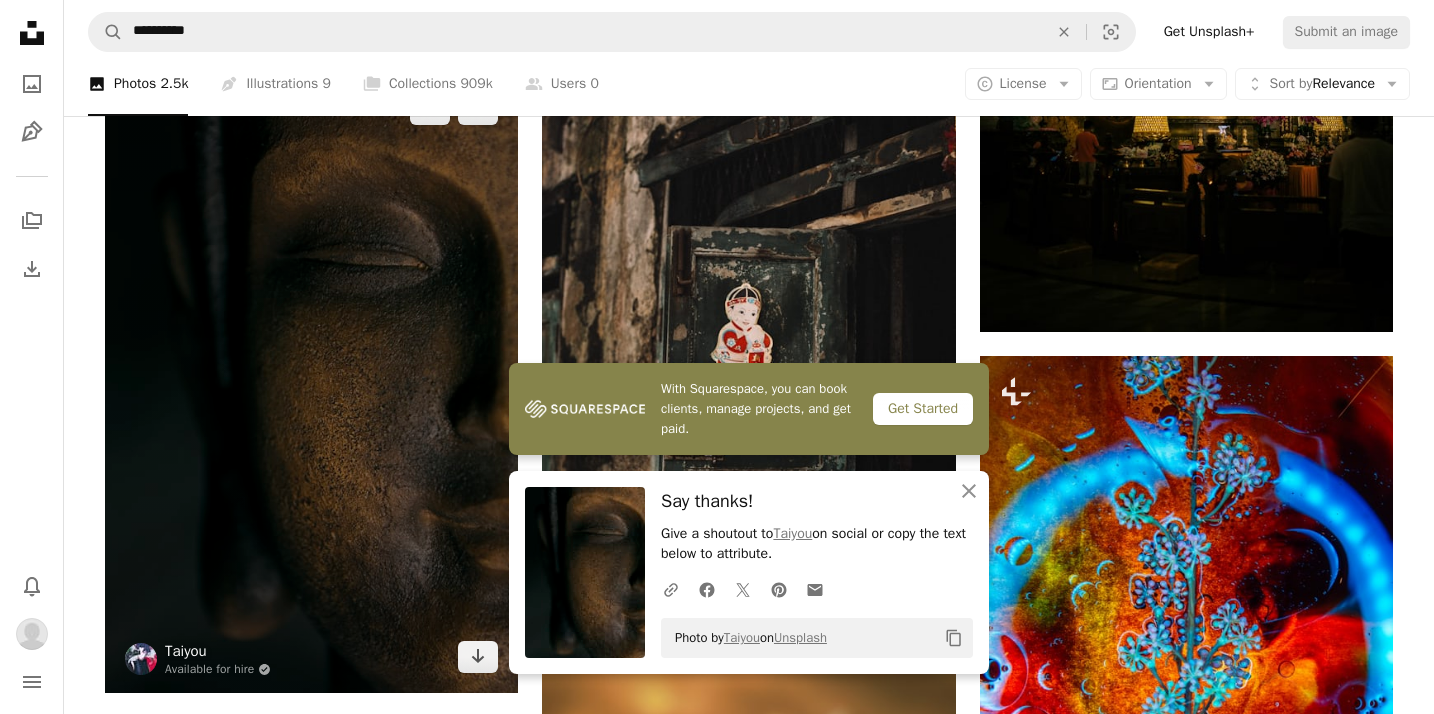 scroll, scrollTop: 47141, scrollLeft: 0, axis: vertical 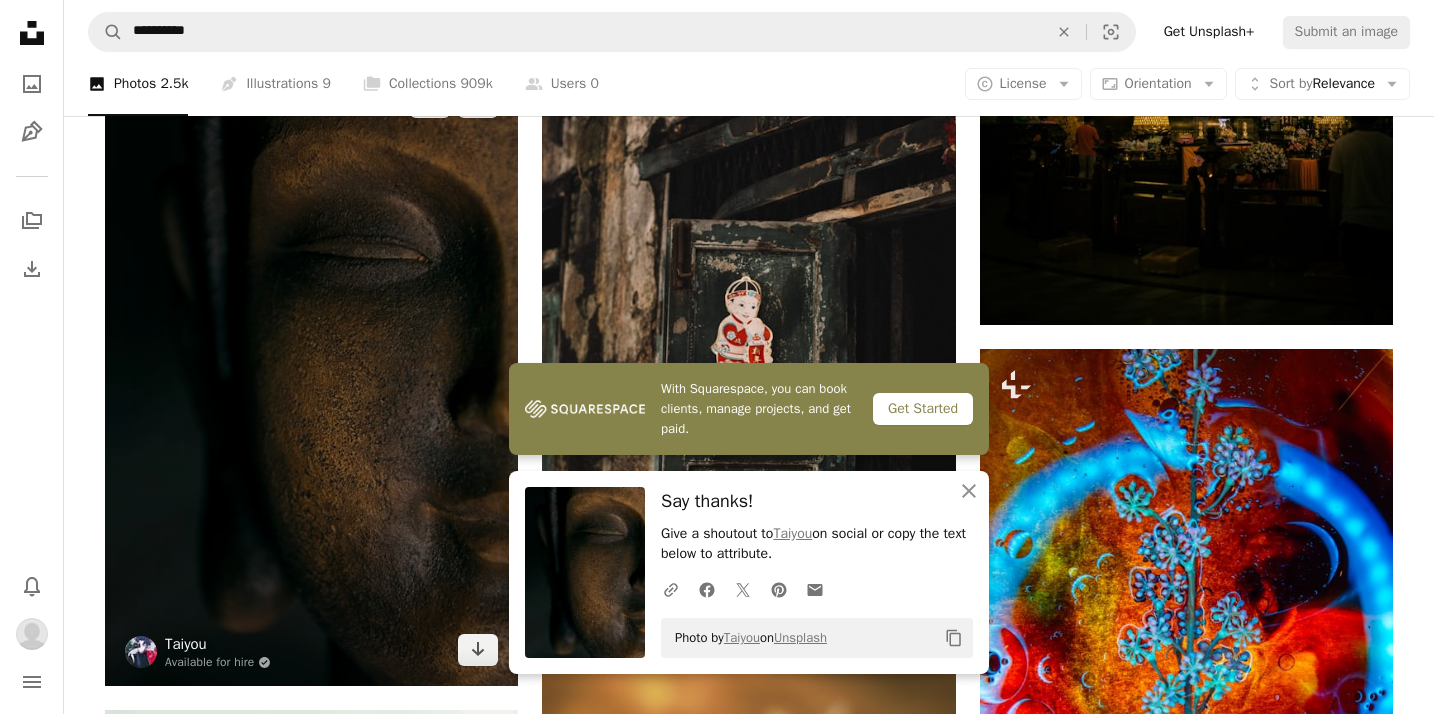 click on "Taiyou" at bounding box center (218, 644) 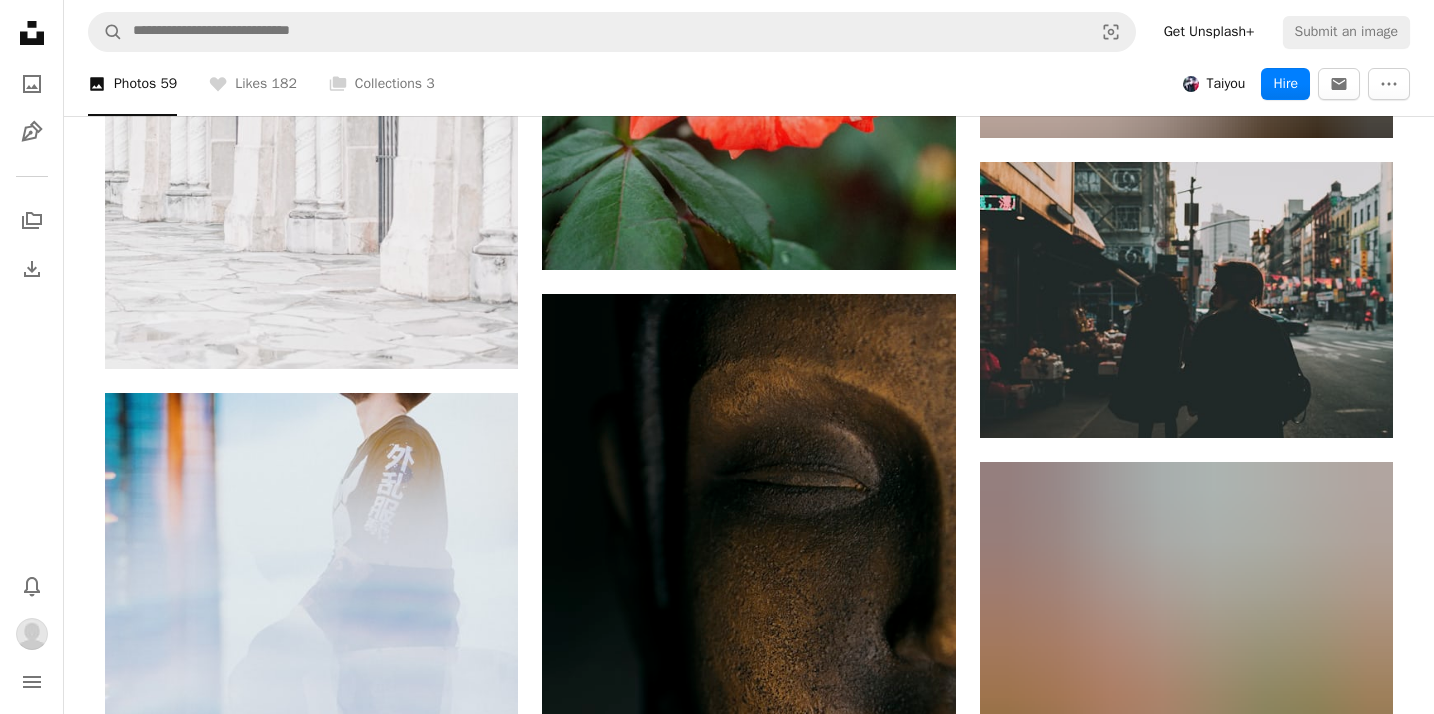 scroll, scrollTop: 8826, scrollLeft: 0, axis: vertical 